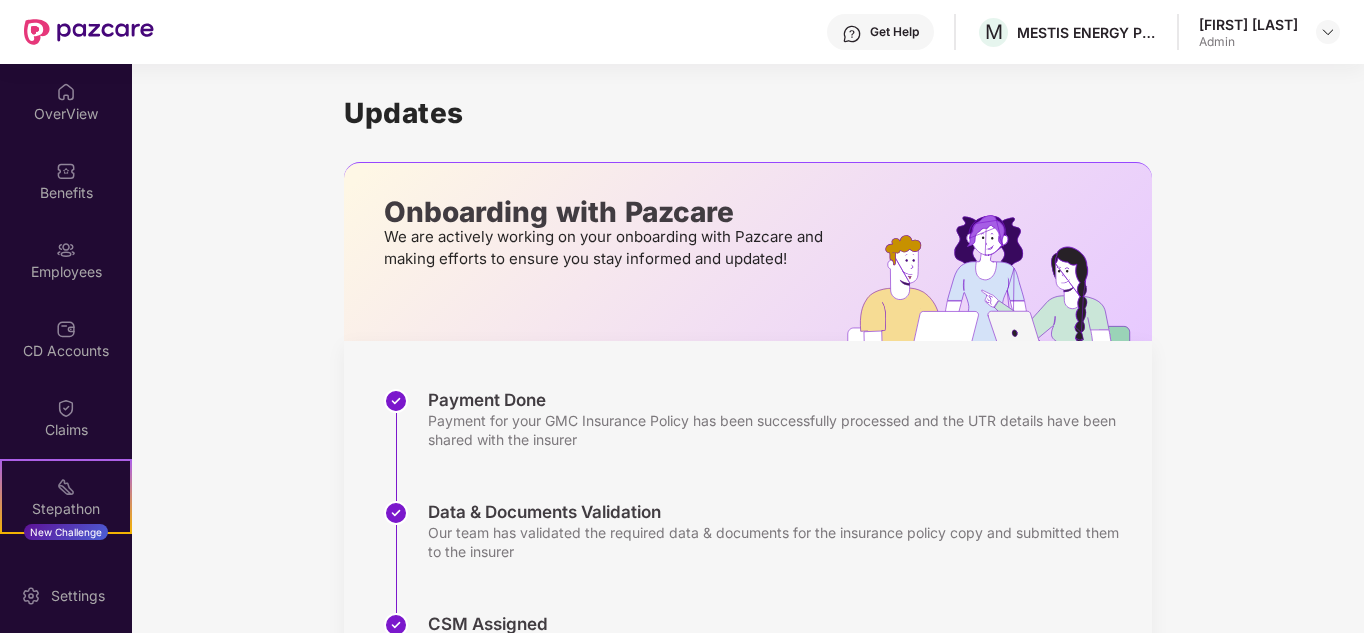scroll, scrollTop: 0, scrollLeft: 0, axis: both 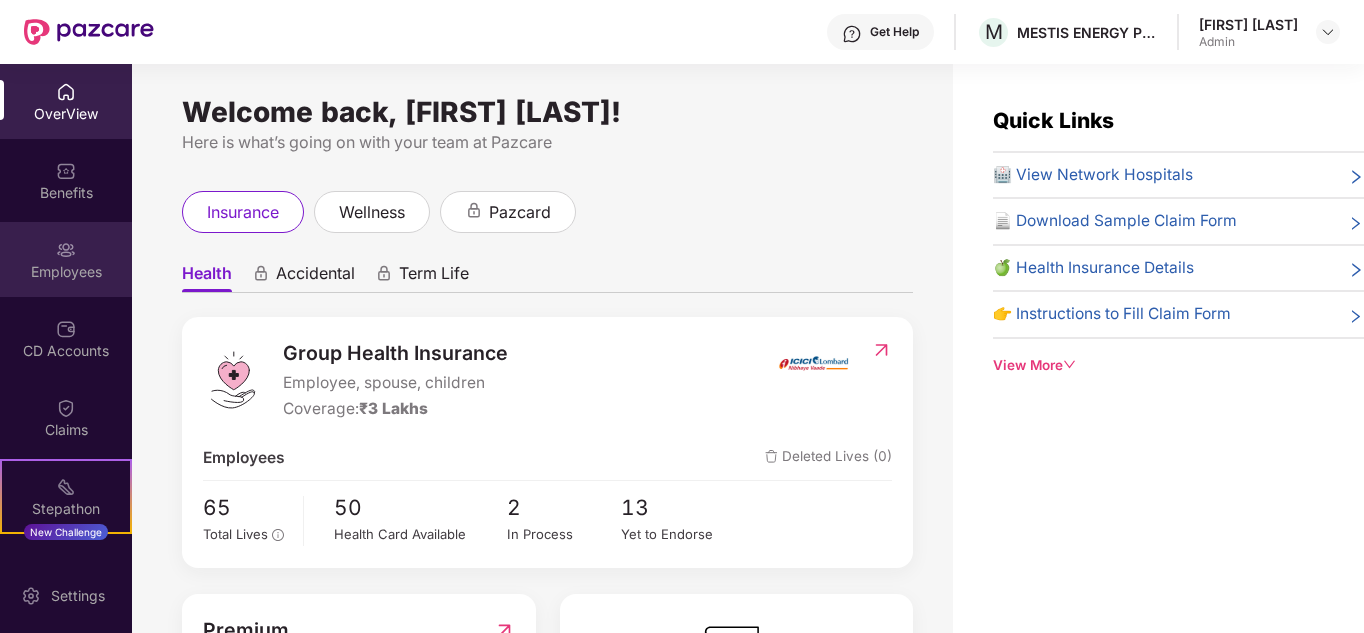 click at bounding box center (66, 250) 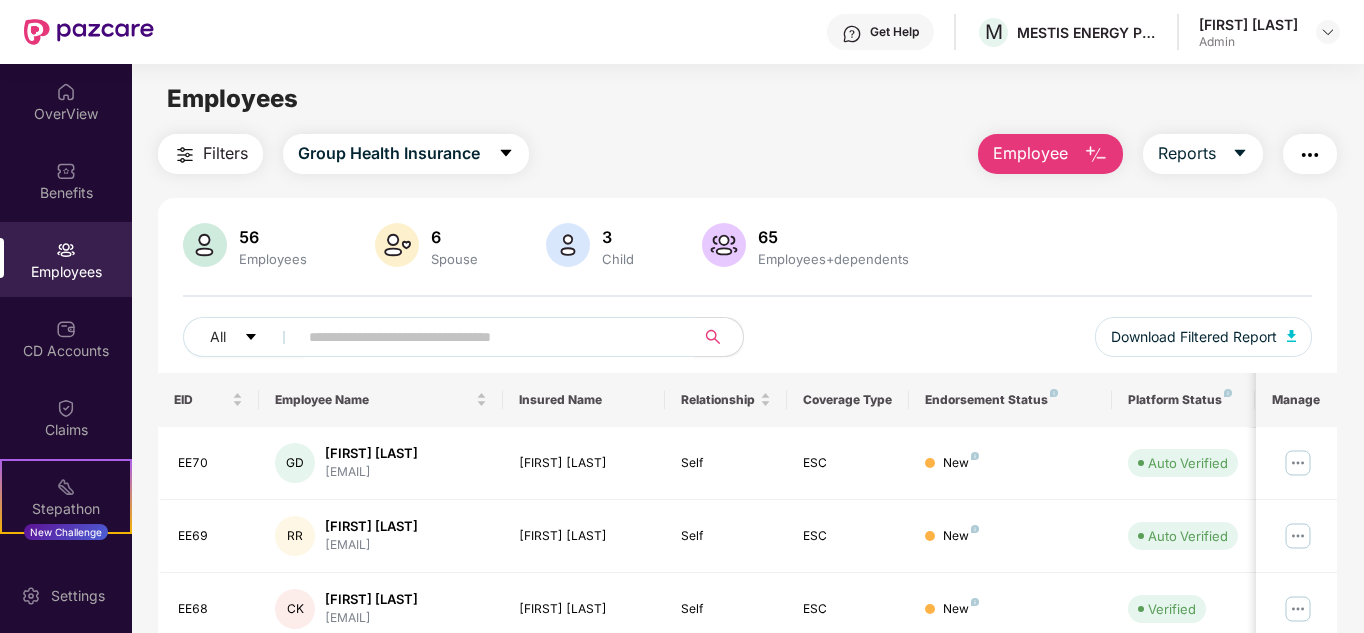 click at bounding box center (488, 337) 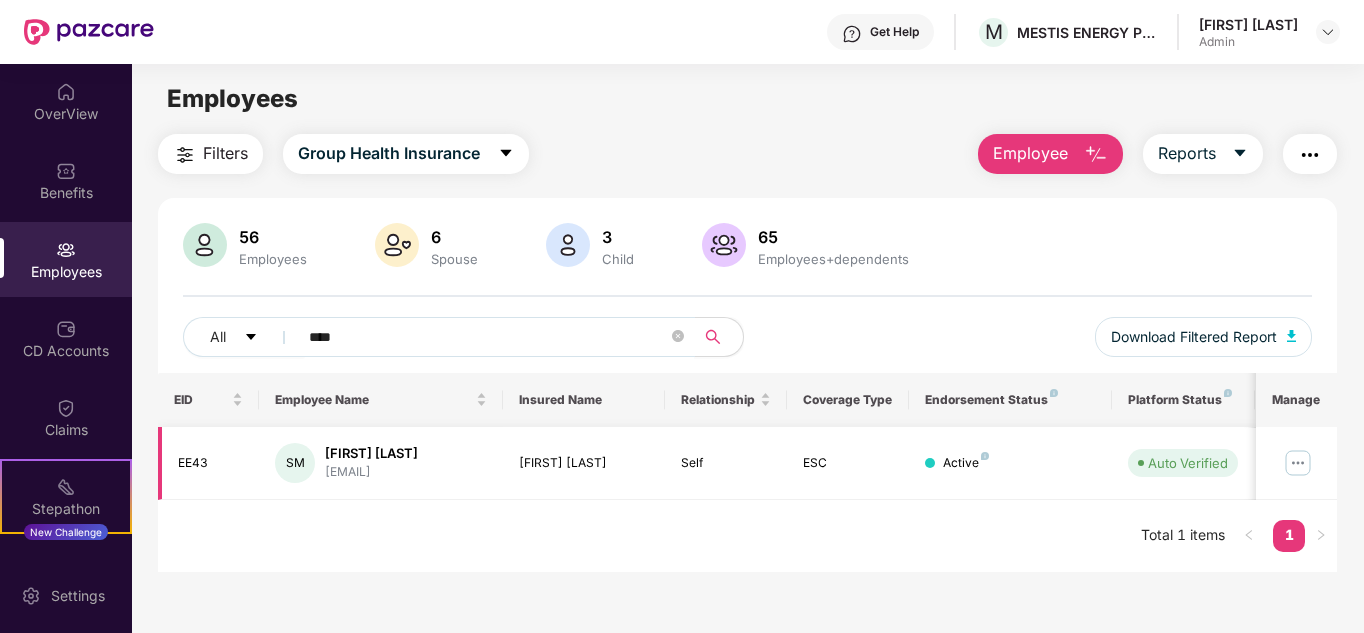type on "****" 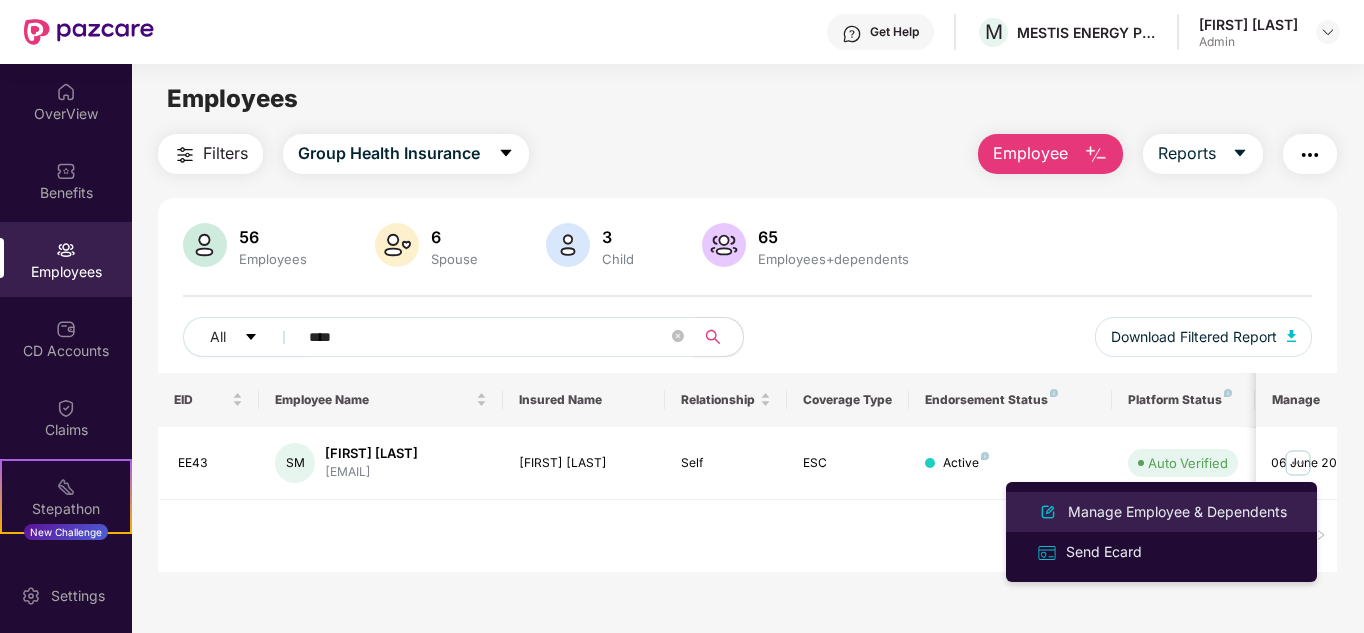 click on "Manage Employee & Dependents" at bounding box center (1177, 512) 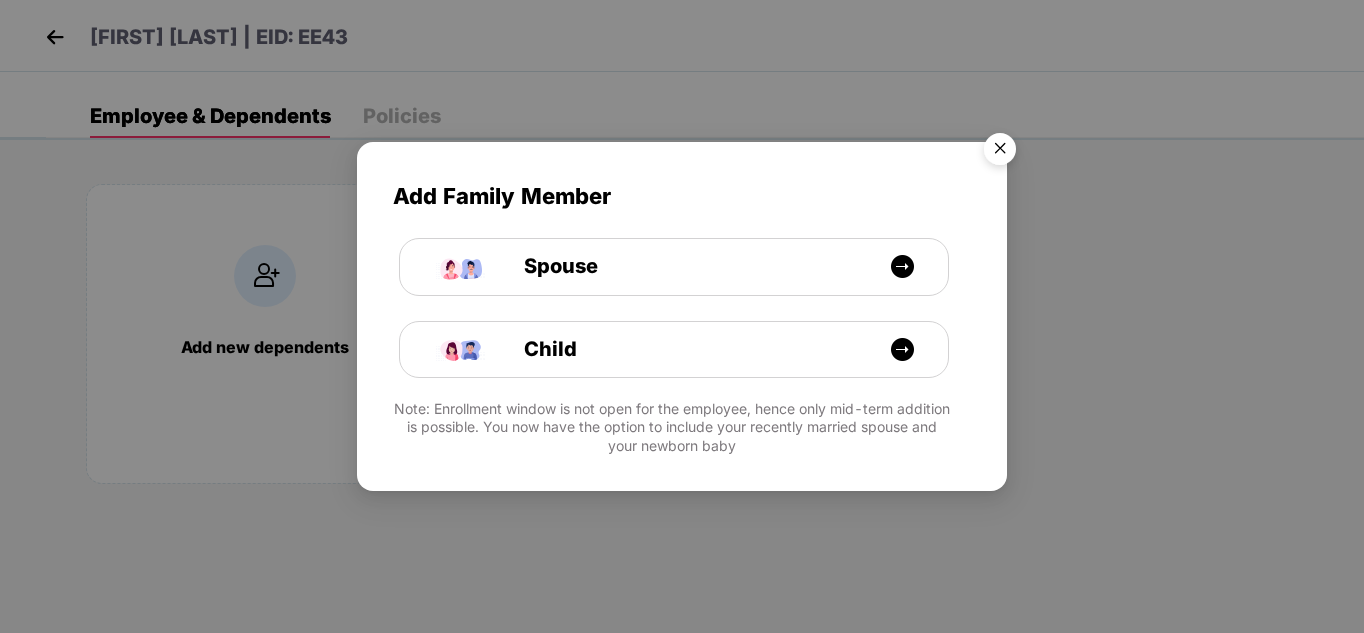 click at bounding box center (1000, 152) 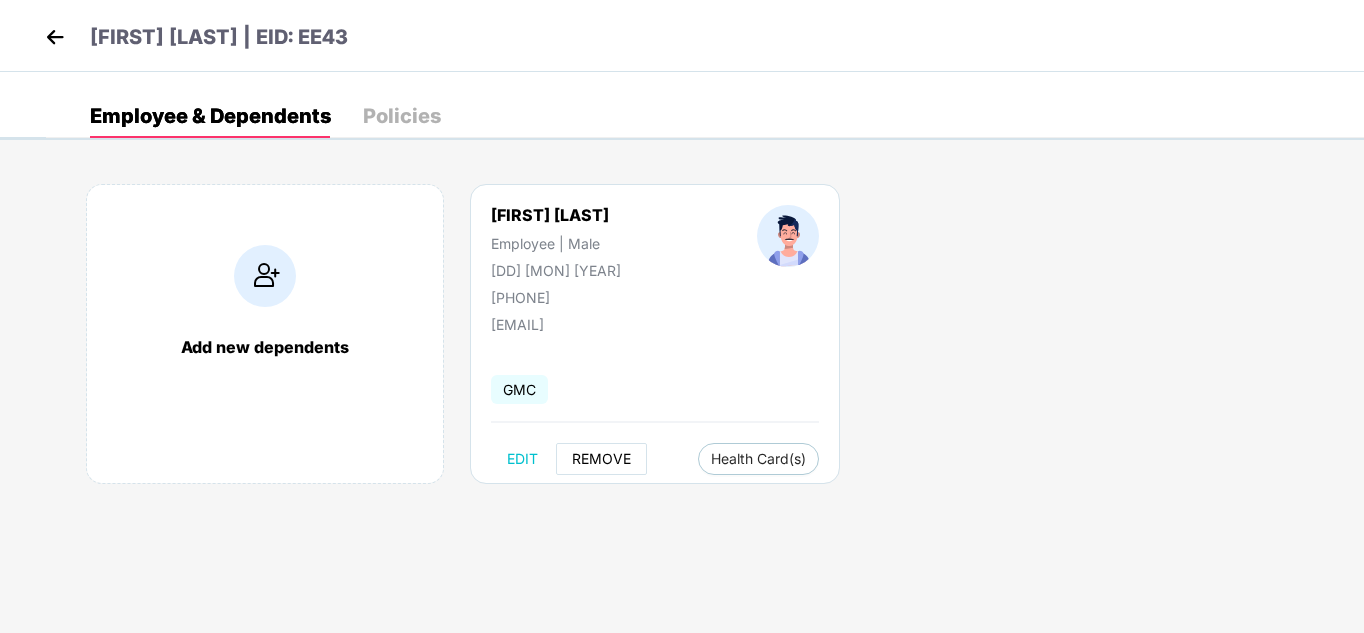 click on "REMOVE" at bounding box center (601, 459) 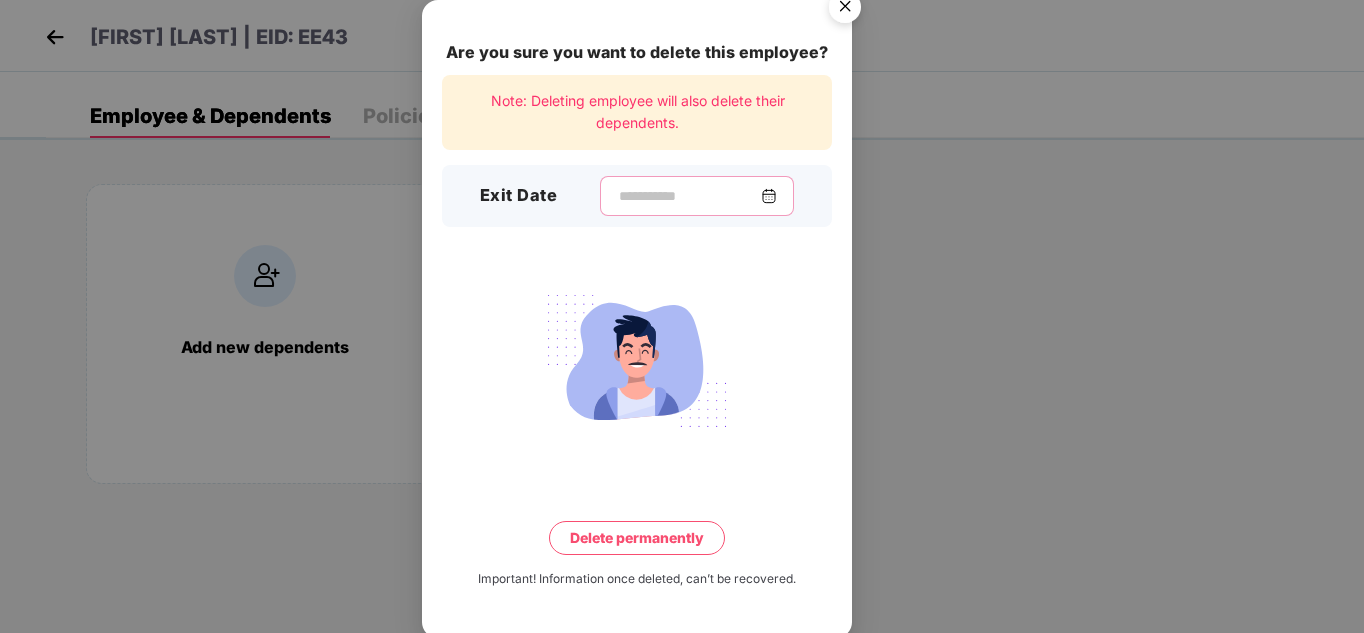 click at bounding box center (689, 196) 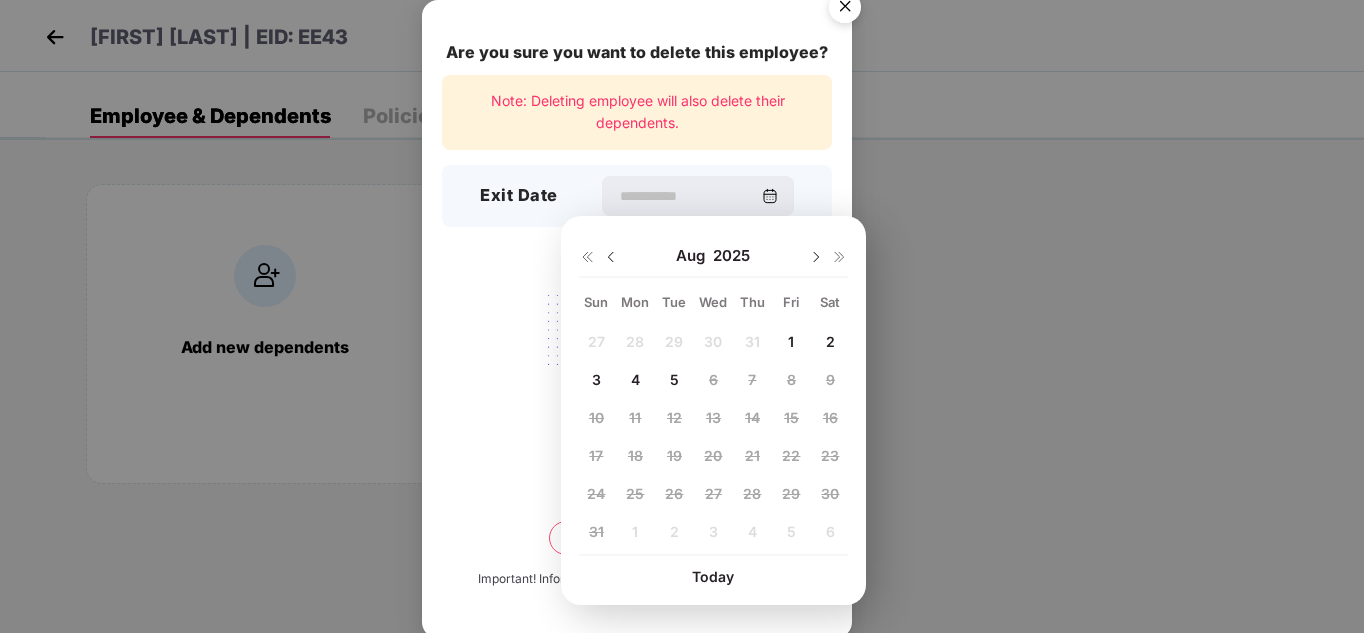 click at bounding box center [611, 257] 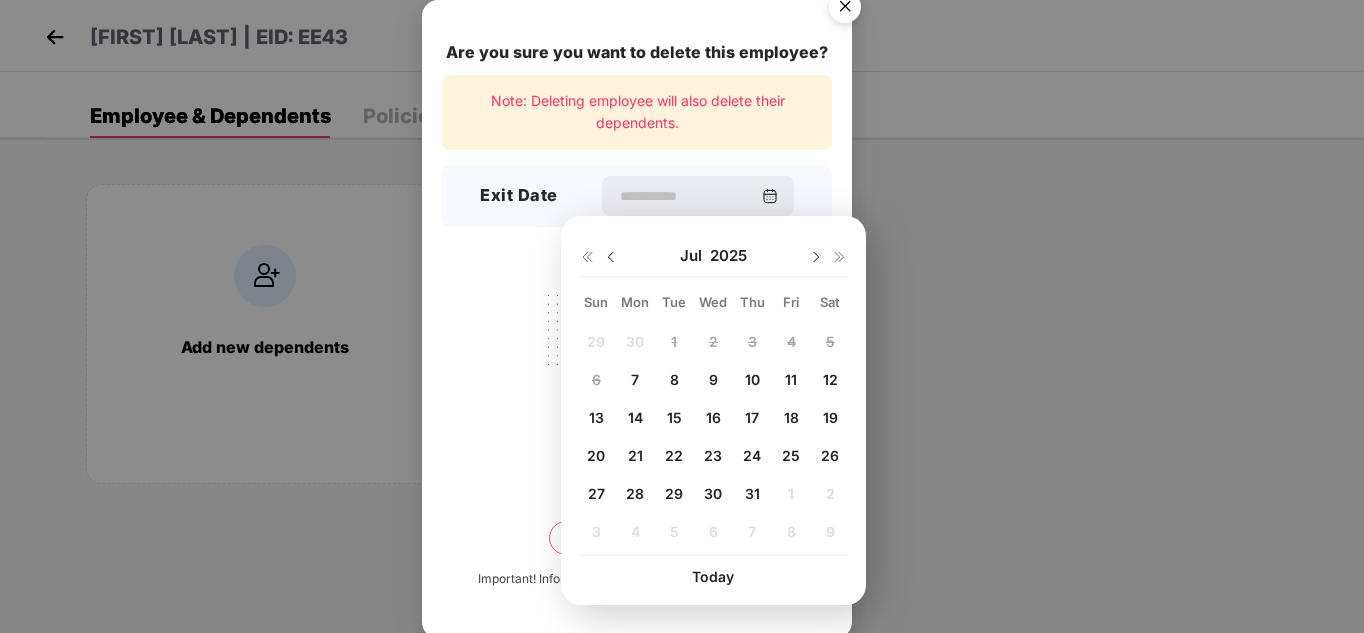 click on "31" at bounding box center (752, 493) 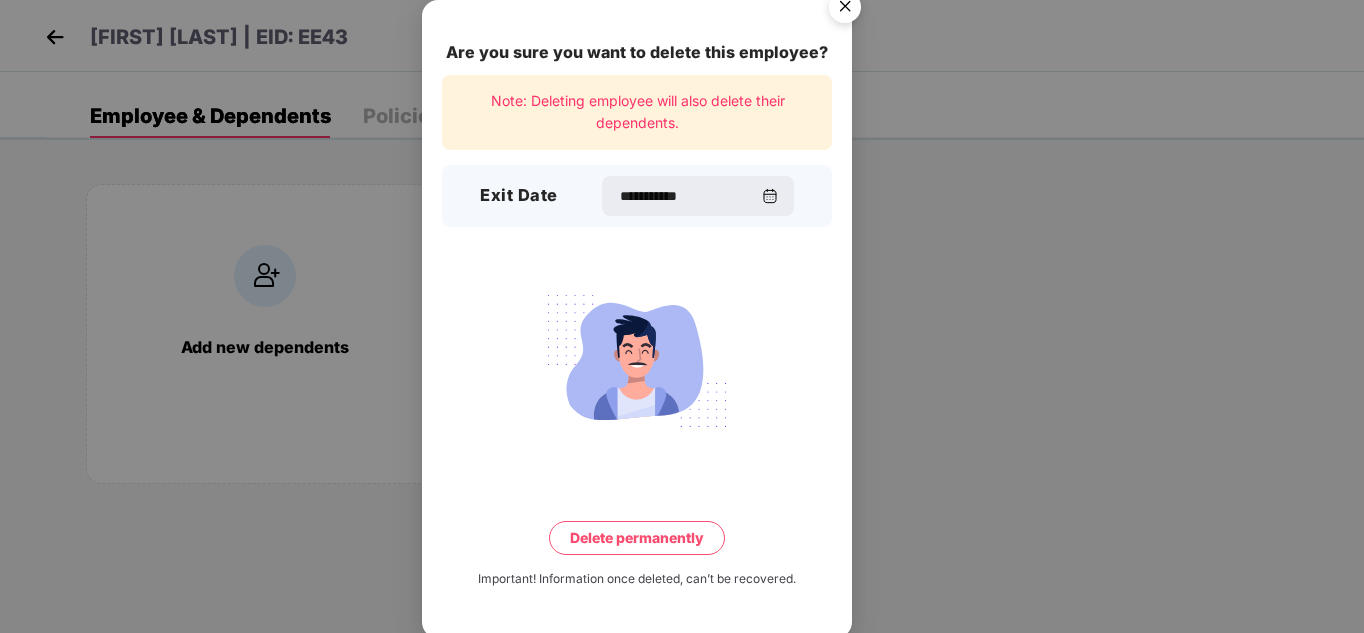 click on "Delete permanently" at bounding box center [637, 538] 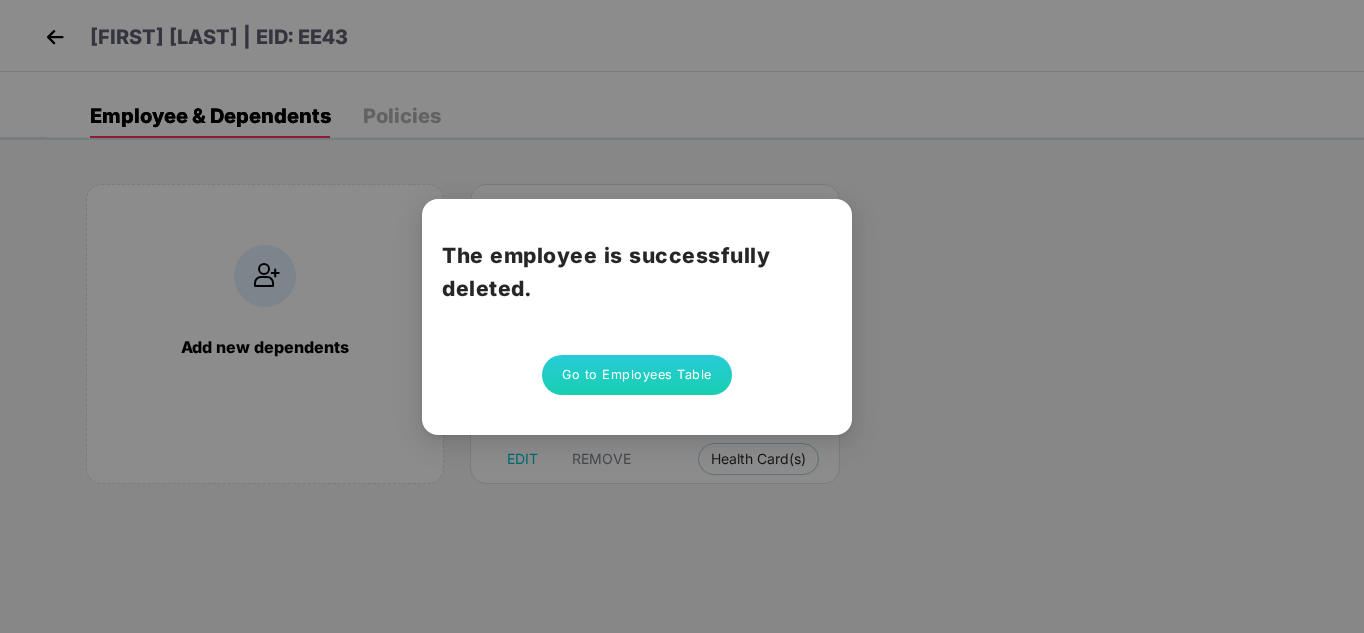 click on "The employee is successfully deleted. Go to Employees Table" at bounding box center [682, 316] 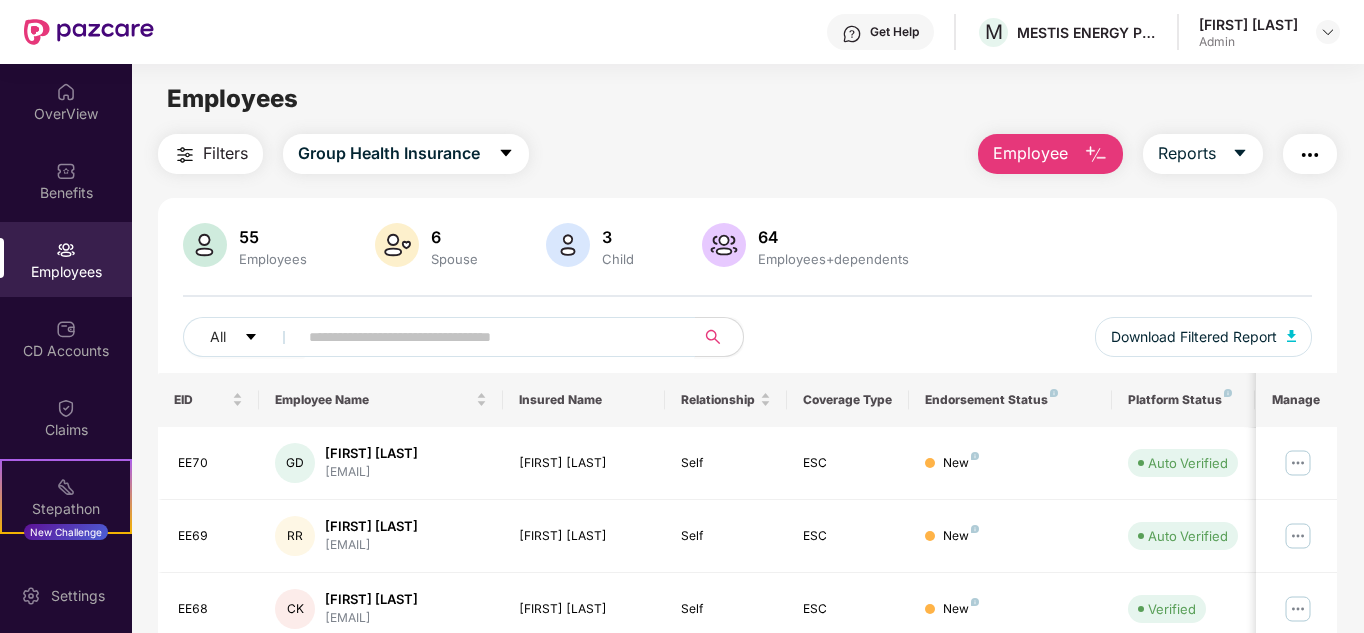 click at bounding box center [488, 337] 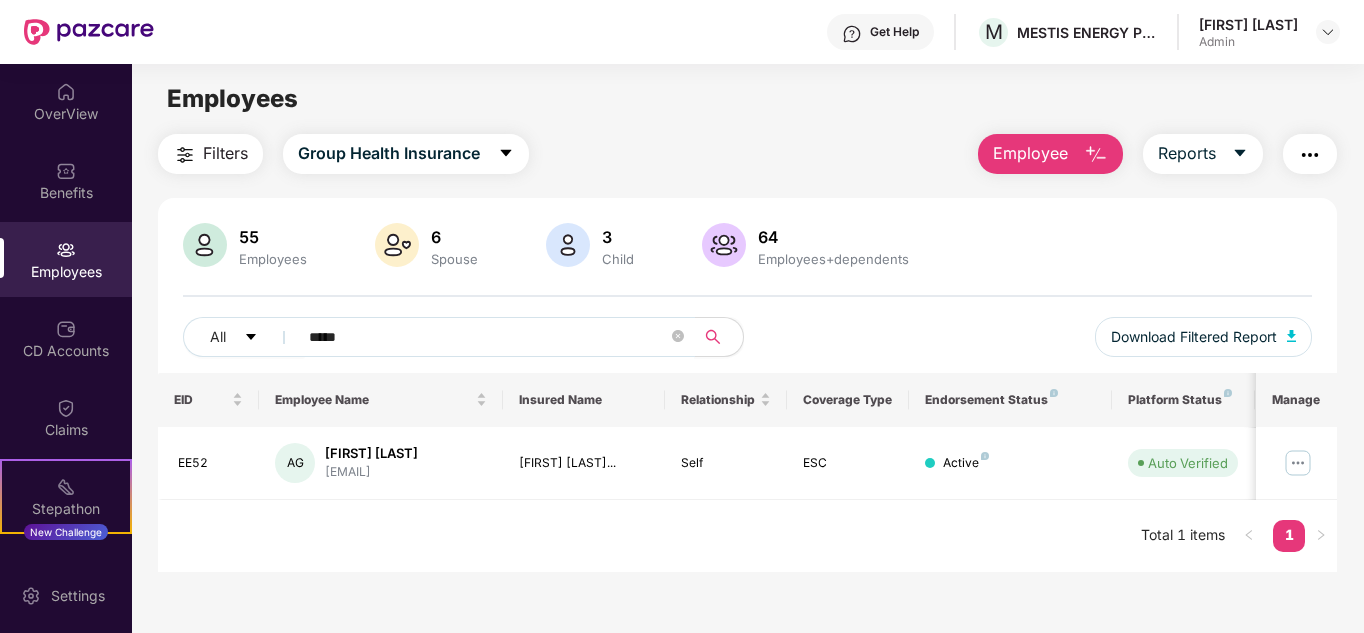 type on "*****" 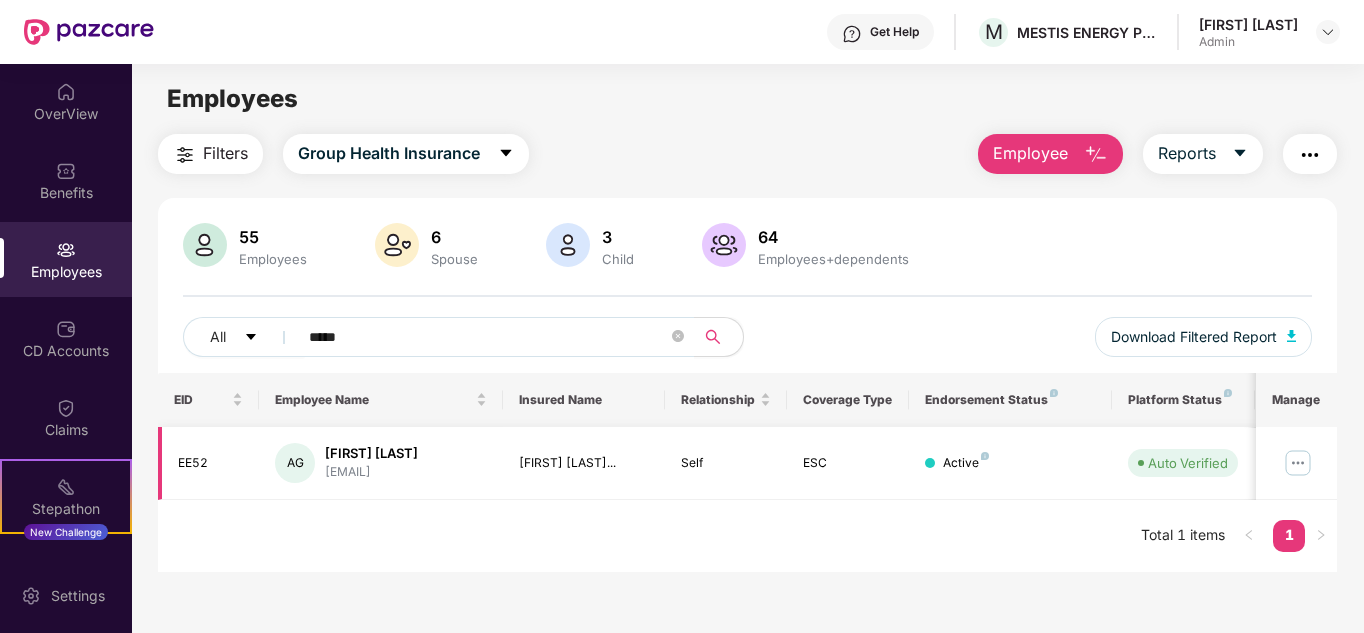 click at bounding box center [1298, 463] 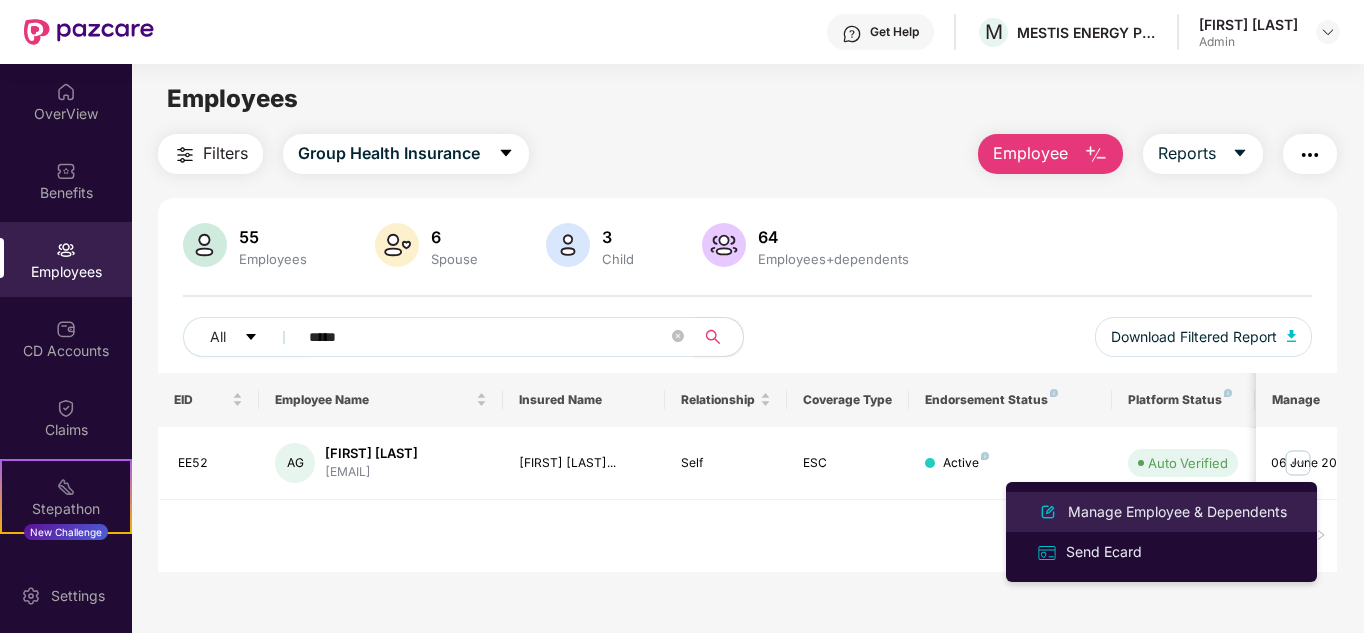click on "Manage Employee & Dependents" at bounding box center [1177, 512] 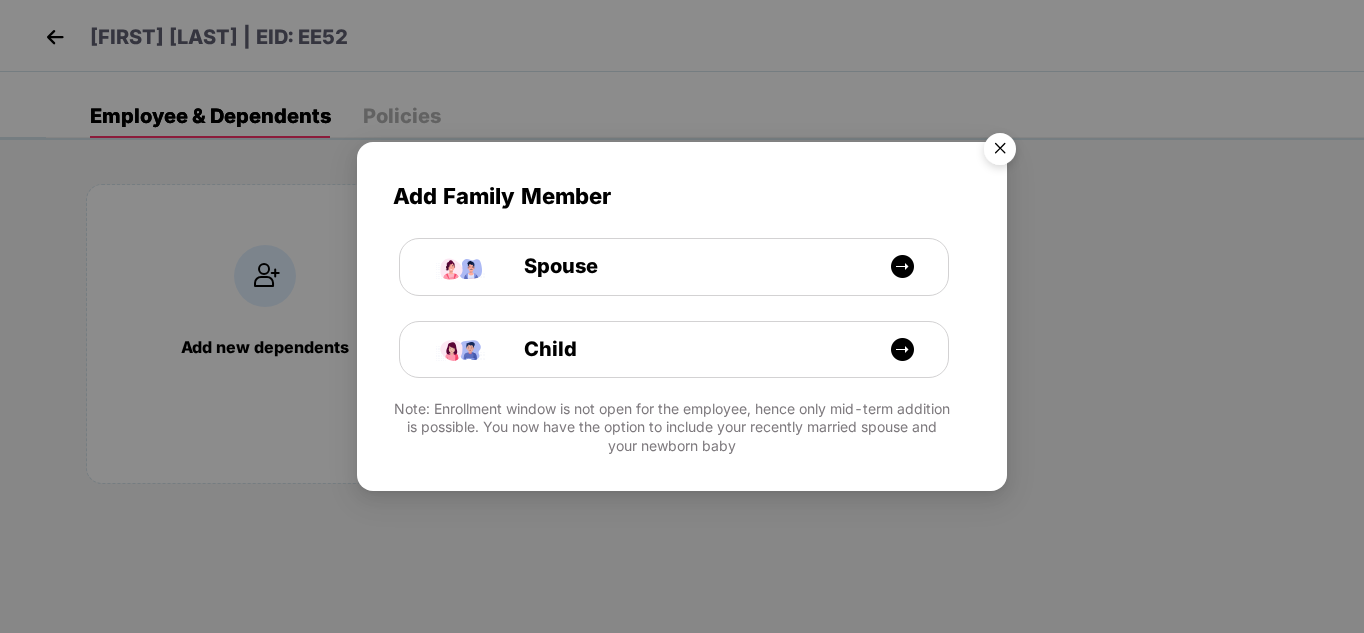 click at bounding box center [1000, 152] 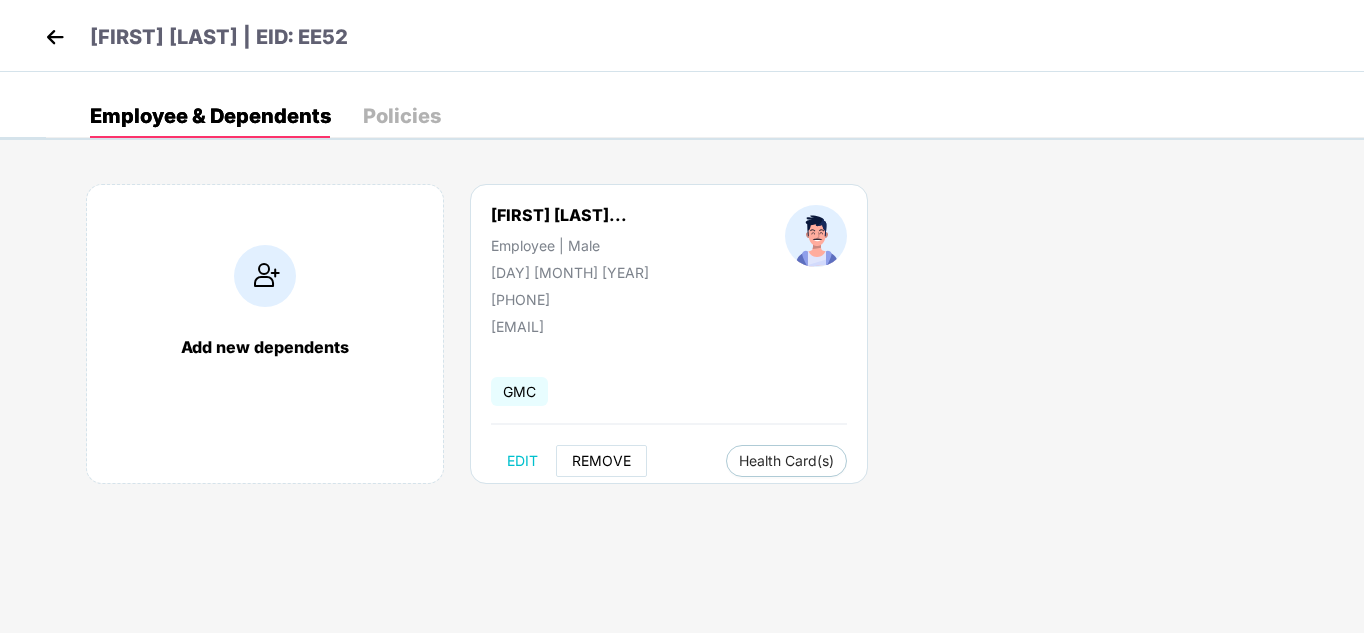 click on "REMOVE" at bounding box center (601, 461) 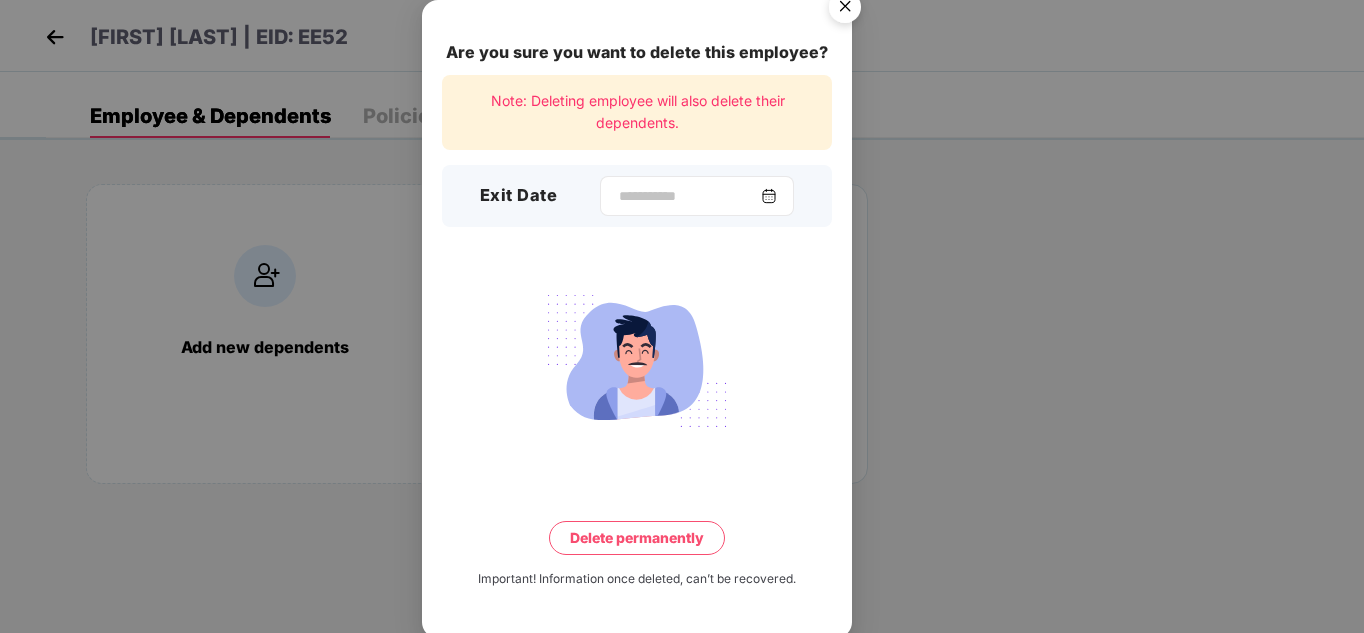 click at bounding box center (769, 196) 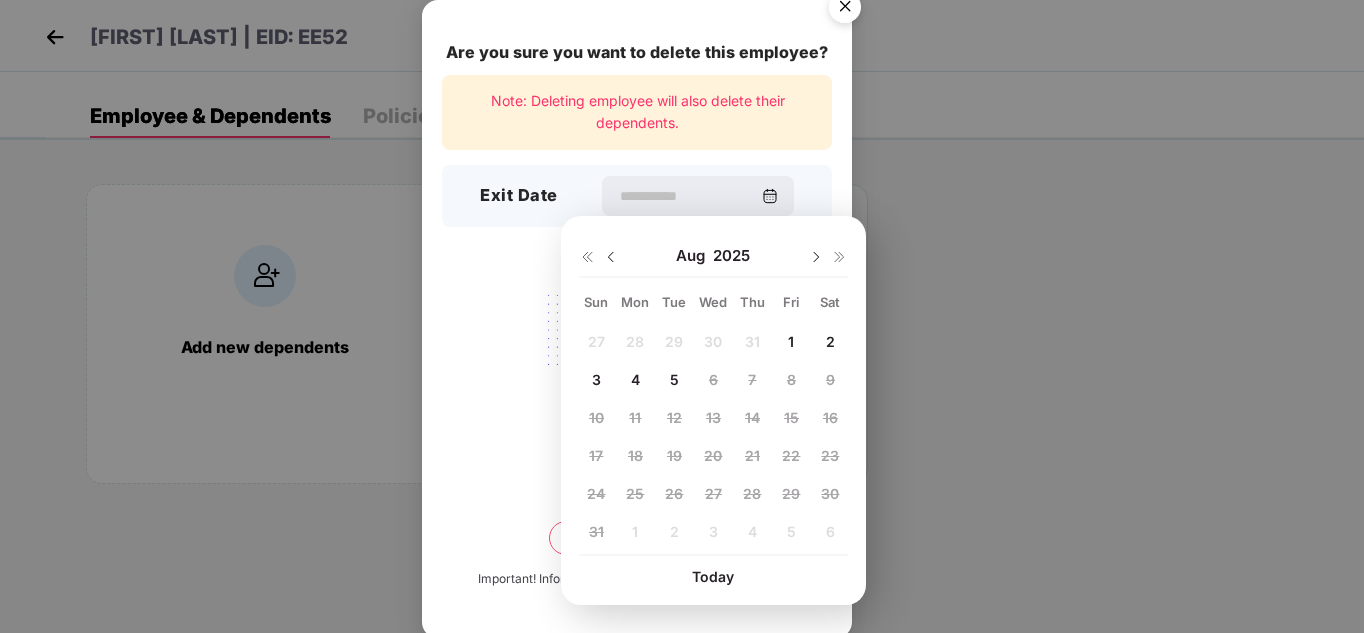 click at bounding box center (611, 257) 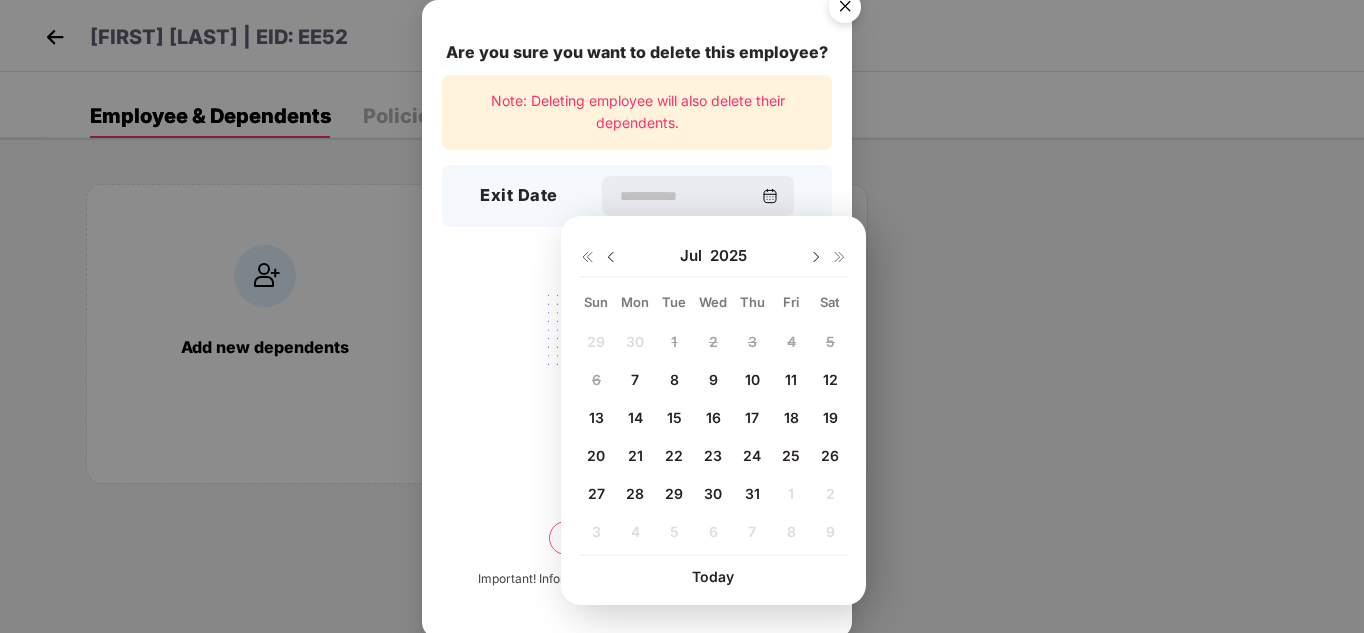 click on "31" at bounding box center (752, 493) 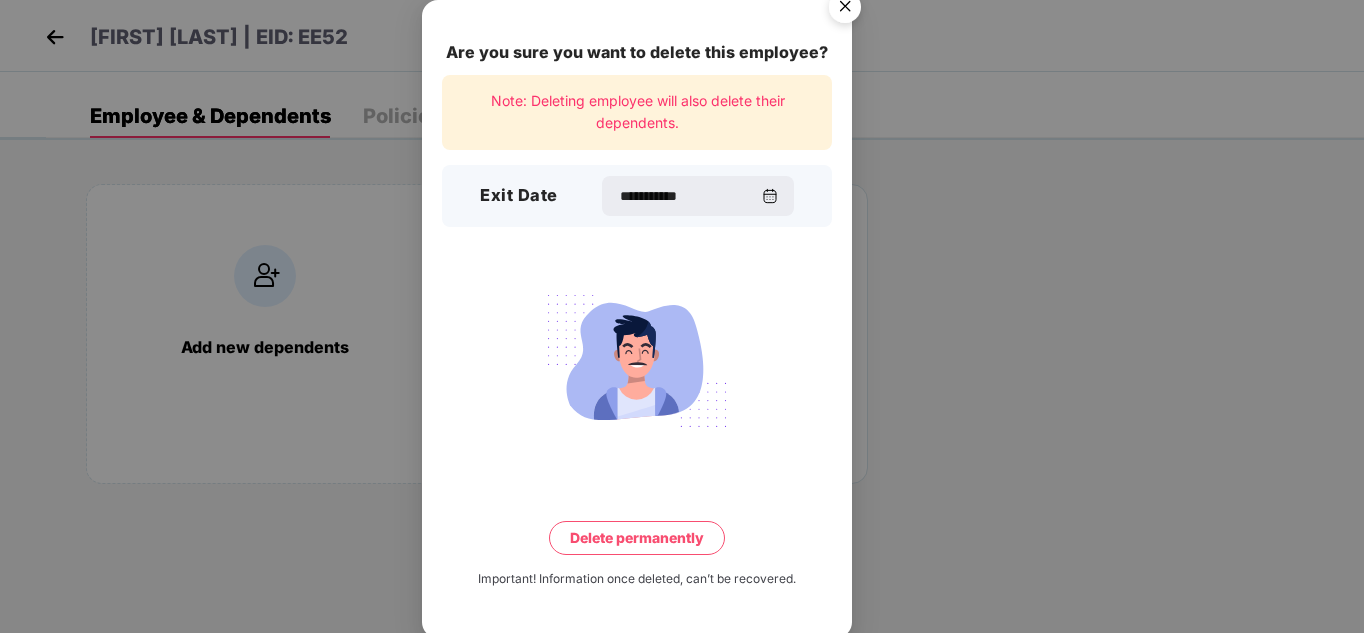 click on "Delete permanently" at bounding box center (637, 538) 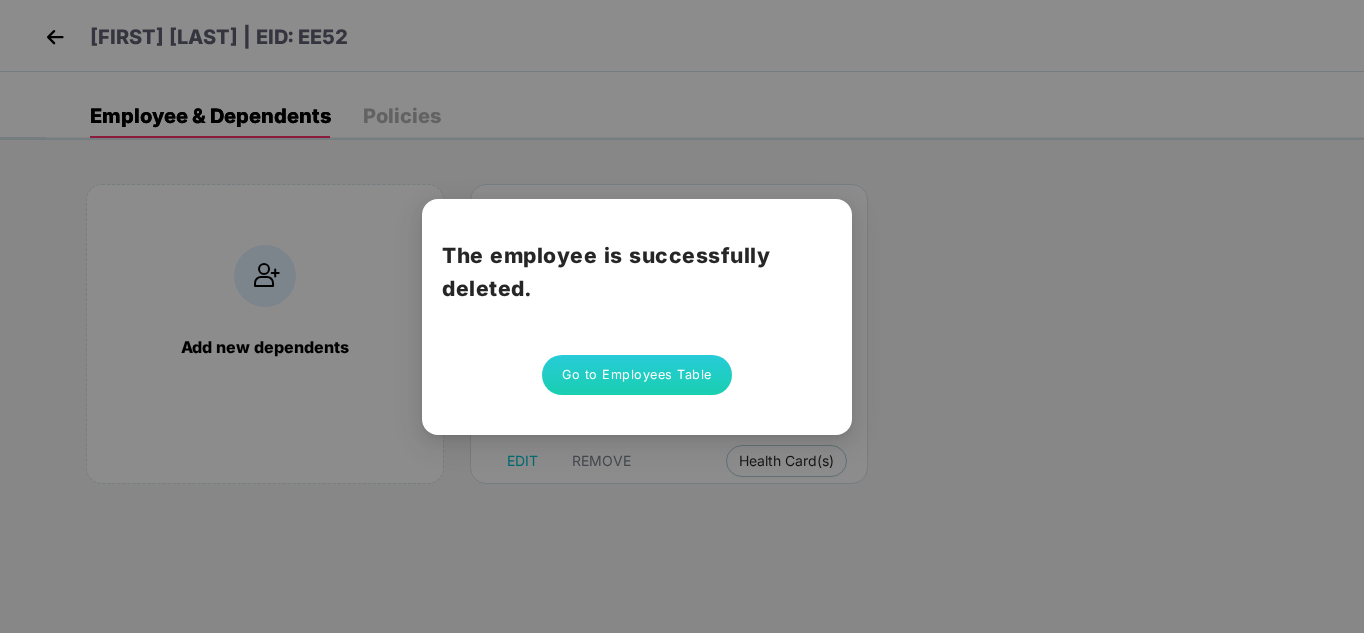 click on "Go to Employees Table" at bounding box center (637, 375) 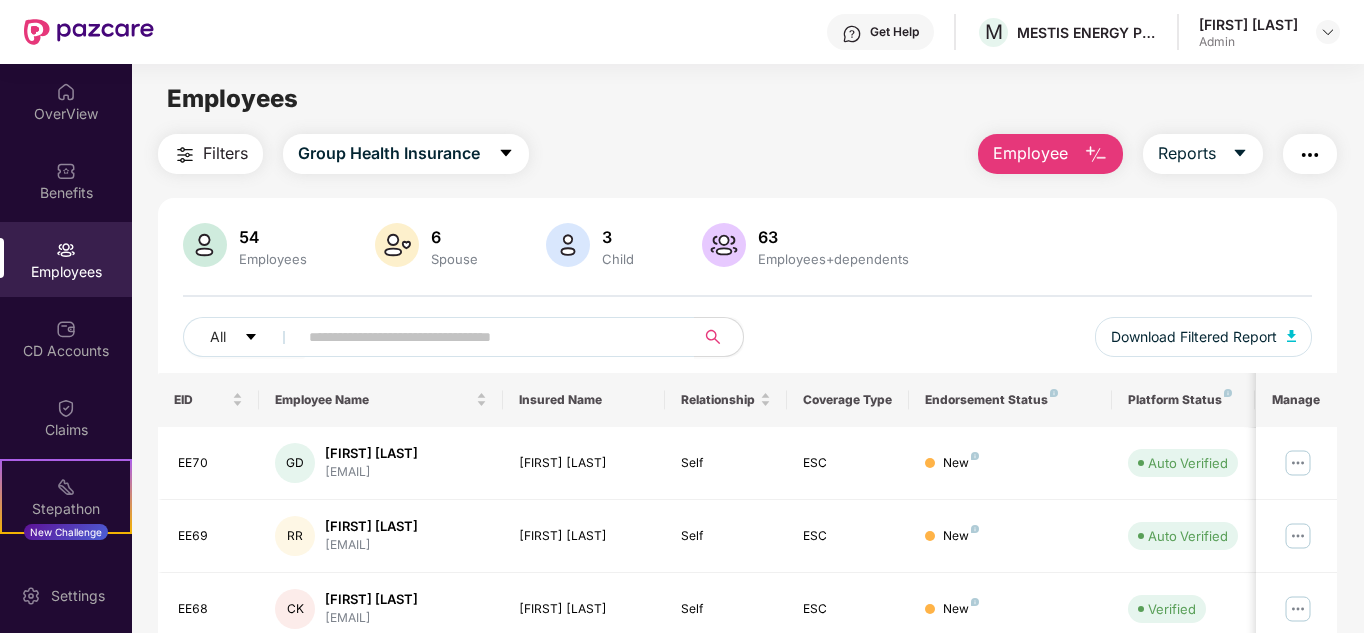 click on "Employee" at bounding box center (1030, 153) 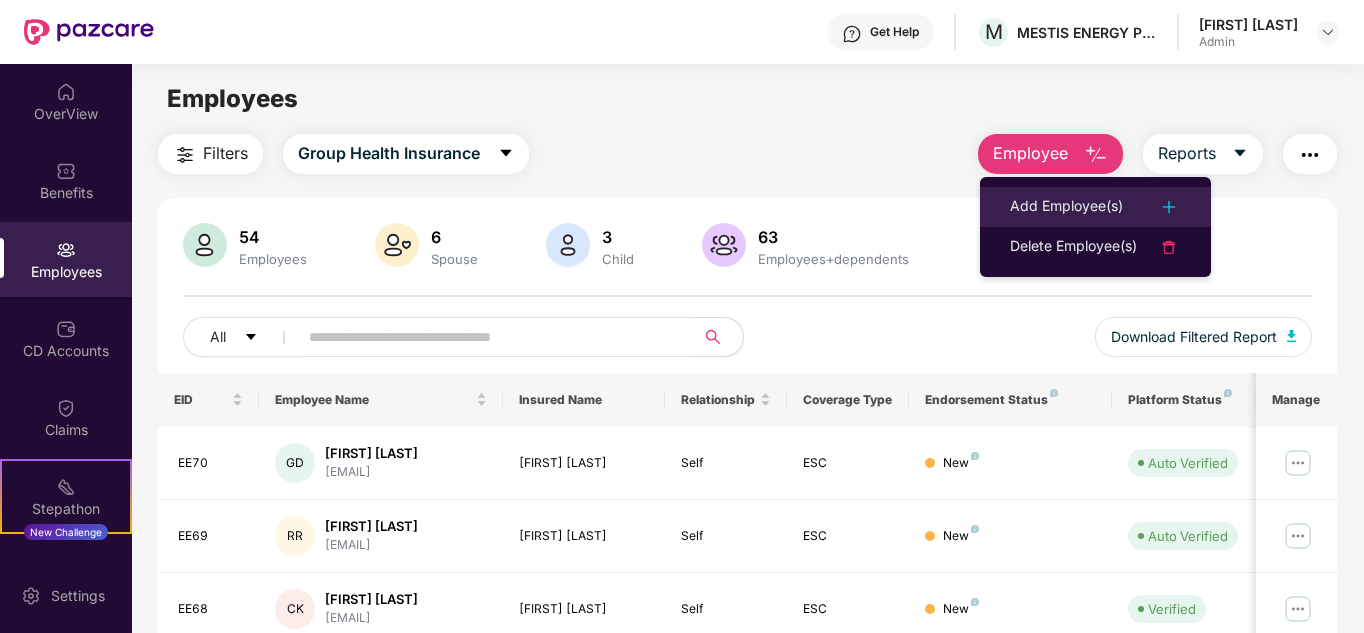 click on "Add Employee(s)" at bounding box center [1066, 207] 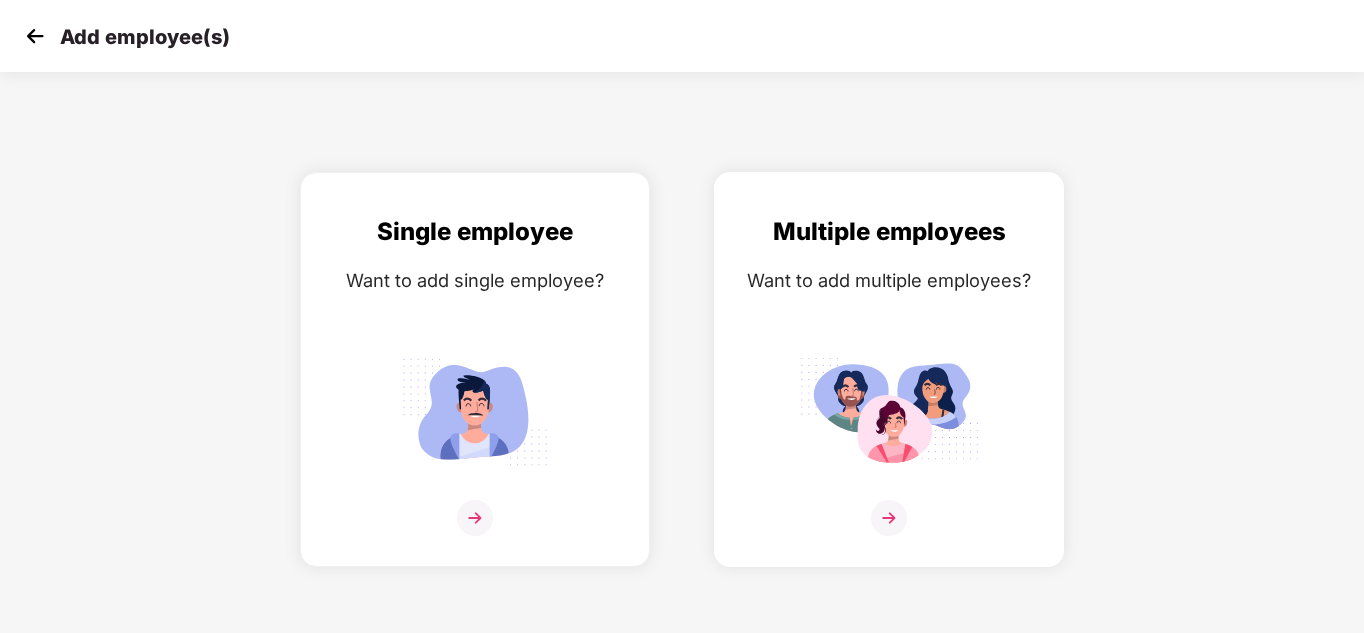 click at bounding box center (889, 411) 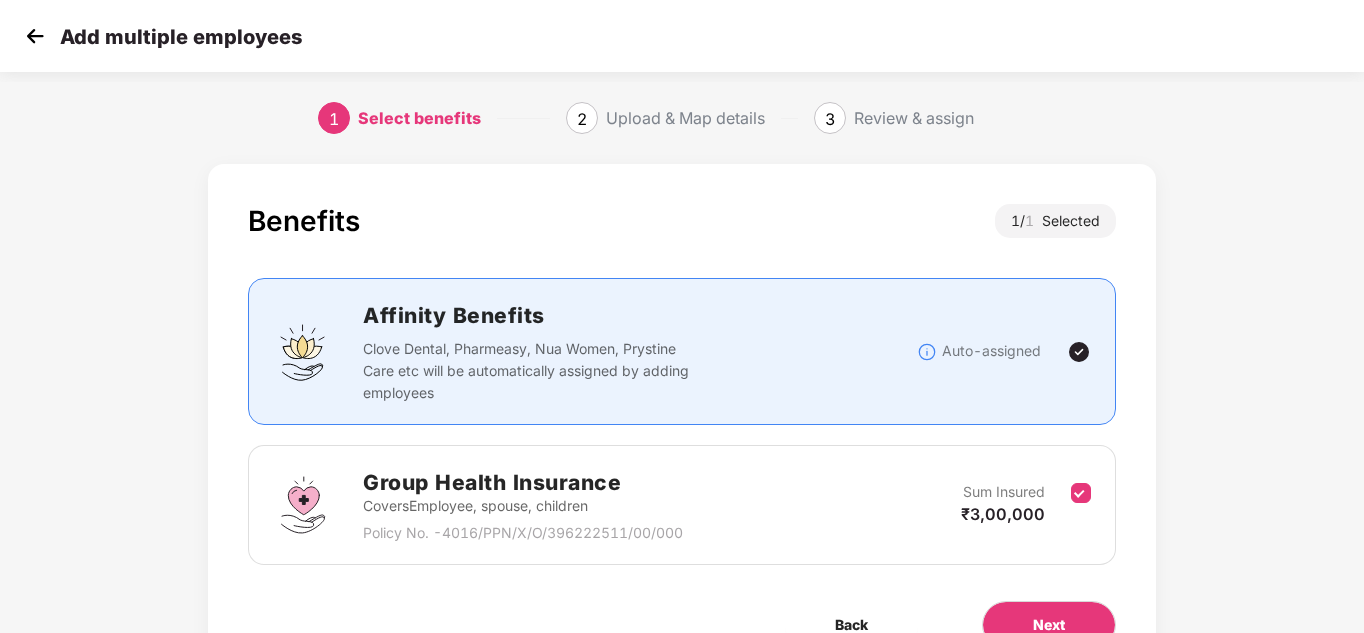 scroll, scrollTop: 106, scrollLeft: 0, axis: vertical 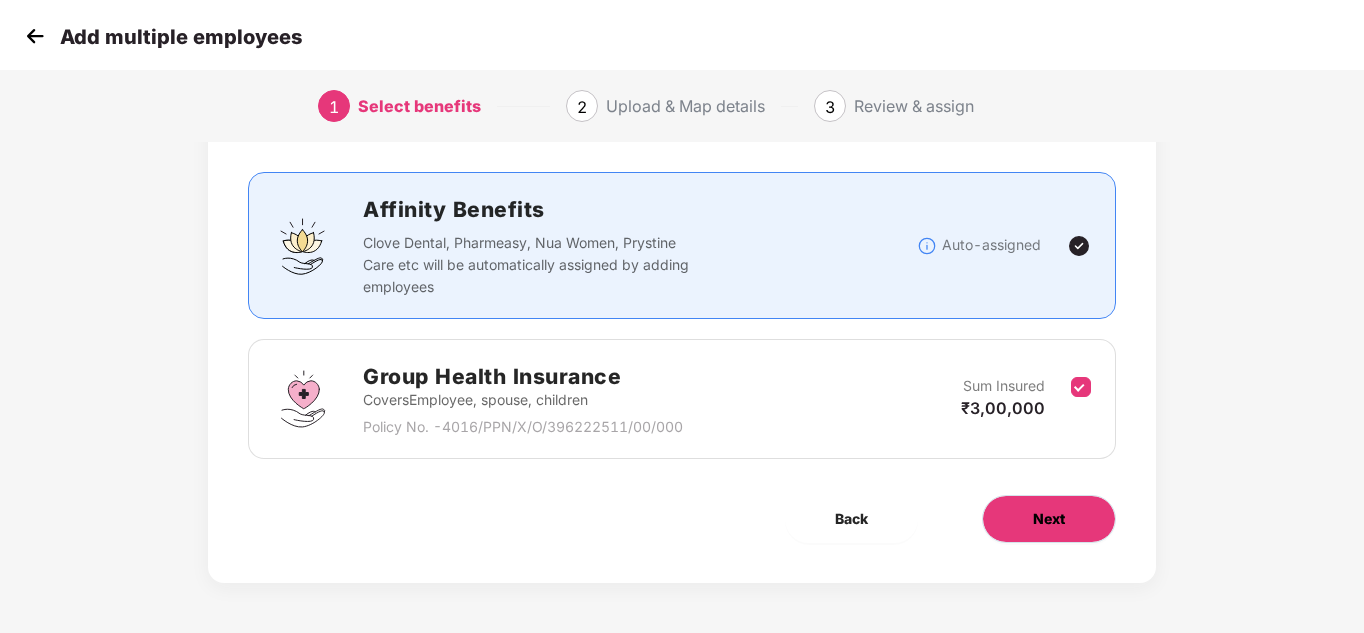 click on "Next" at bounding box center (1049, 519) 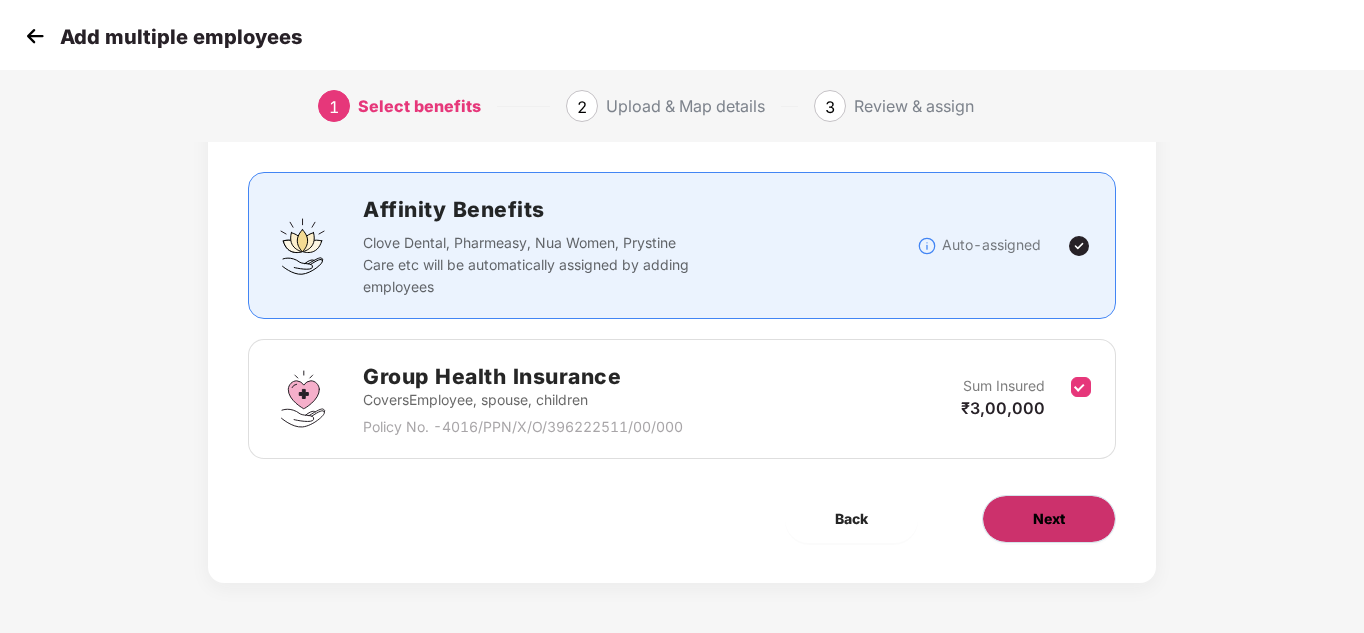 scroll, scrollTop: 0, scrollLeft: 0, axis: both 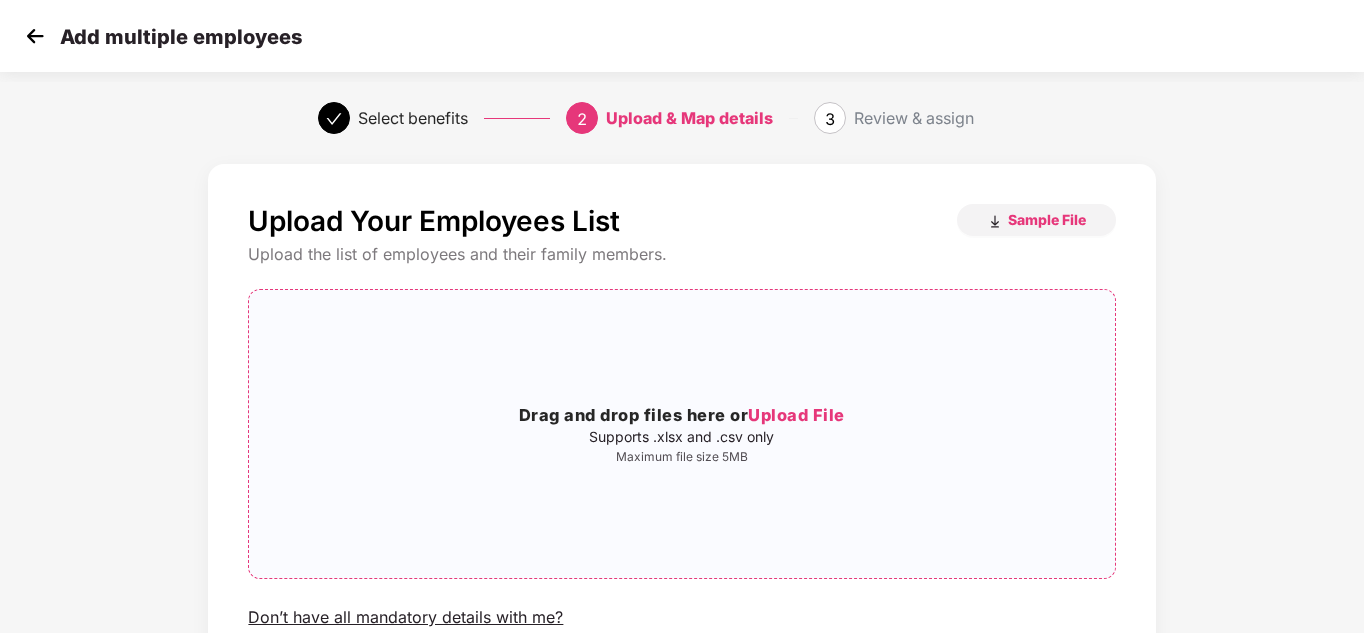 click on "Drag and drop files here or  Upload File Supports .xlsx and .csv only Maximum file size 5MB" at bounding box center [681, 434] 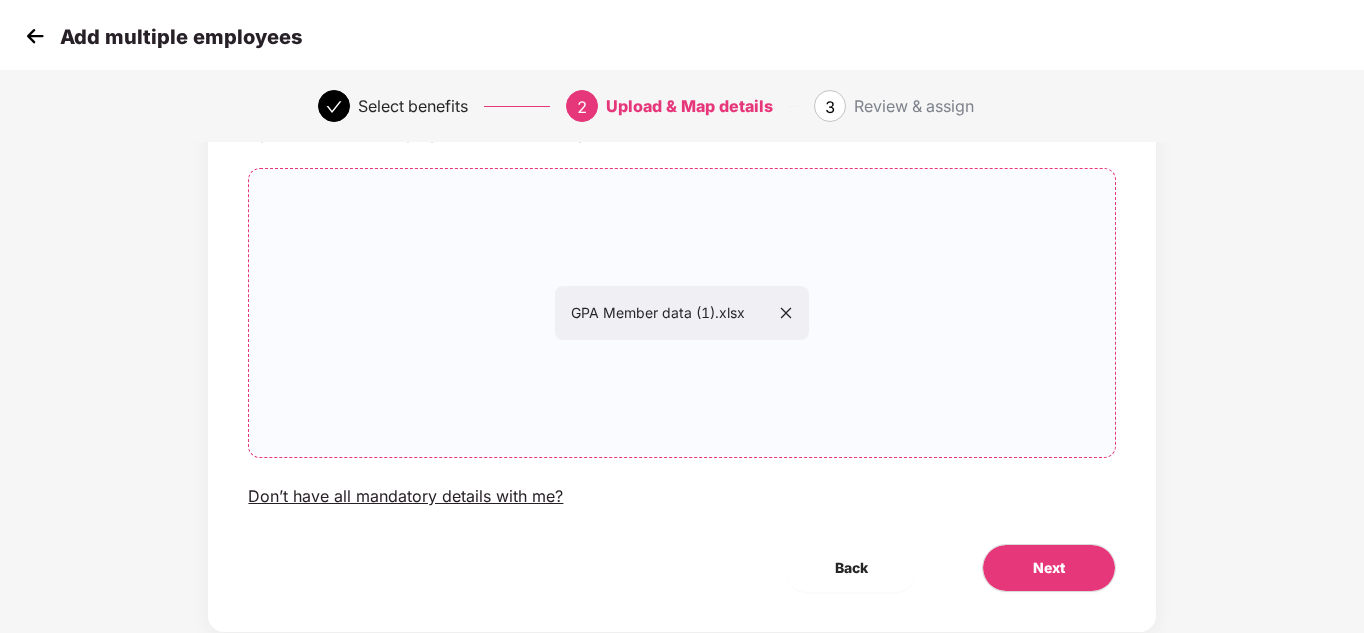 scroll, scrollTop: 170, scrollLeft: 0, axis: vertical 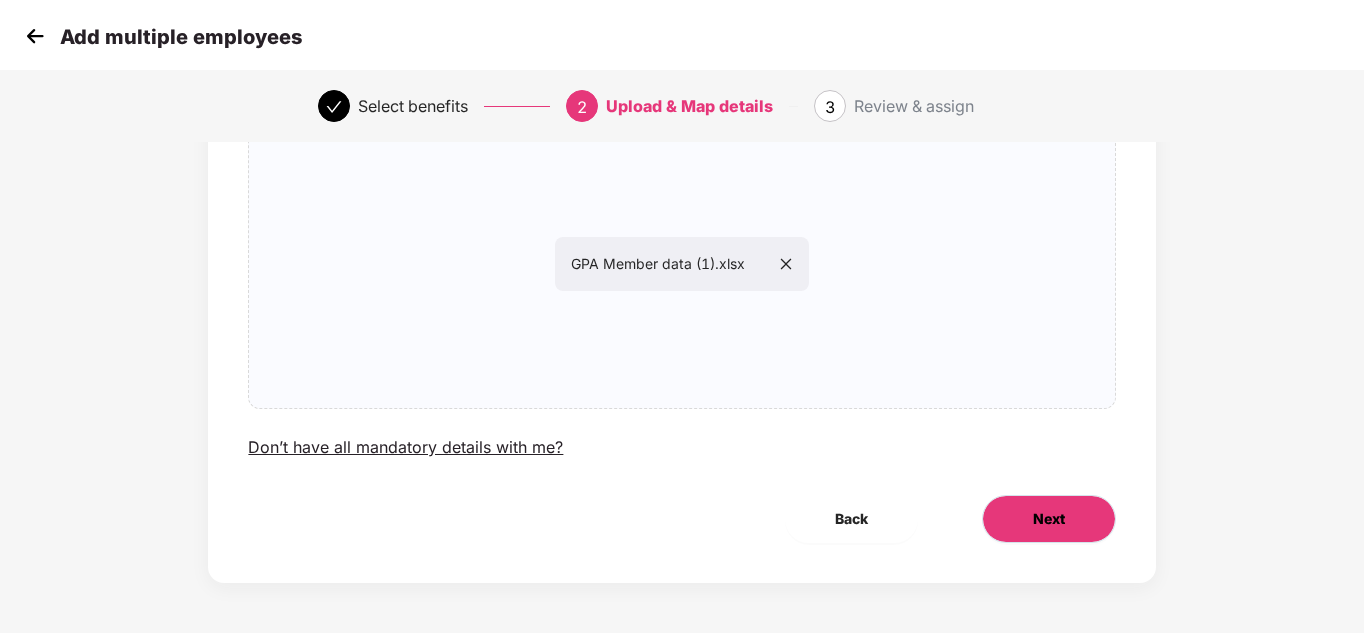 click on "Next" at bounding box center [1049, 519] 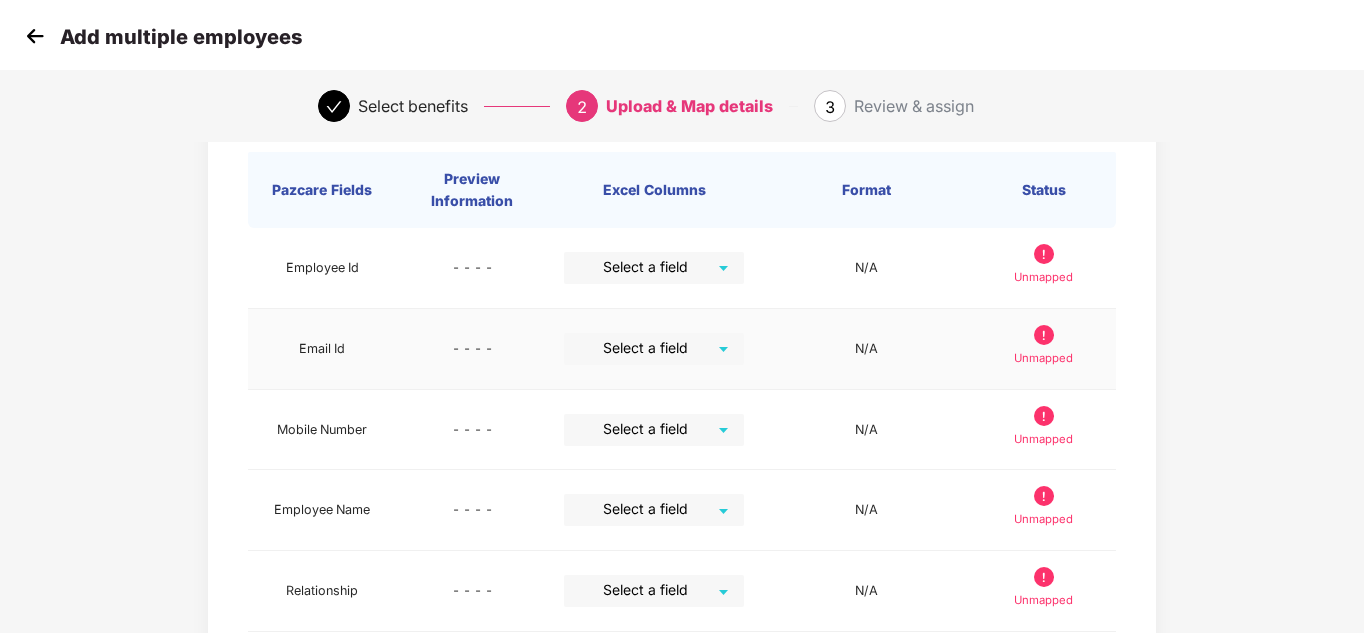scroll, scrollTop: 117, scrollLeft: 0, axis: vertical 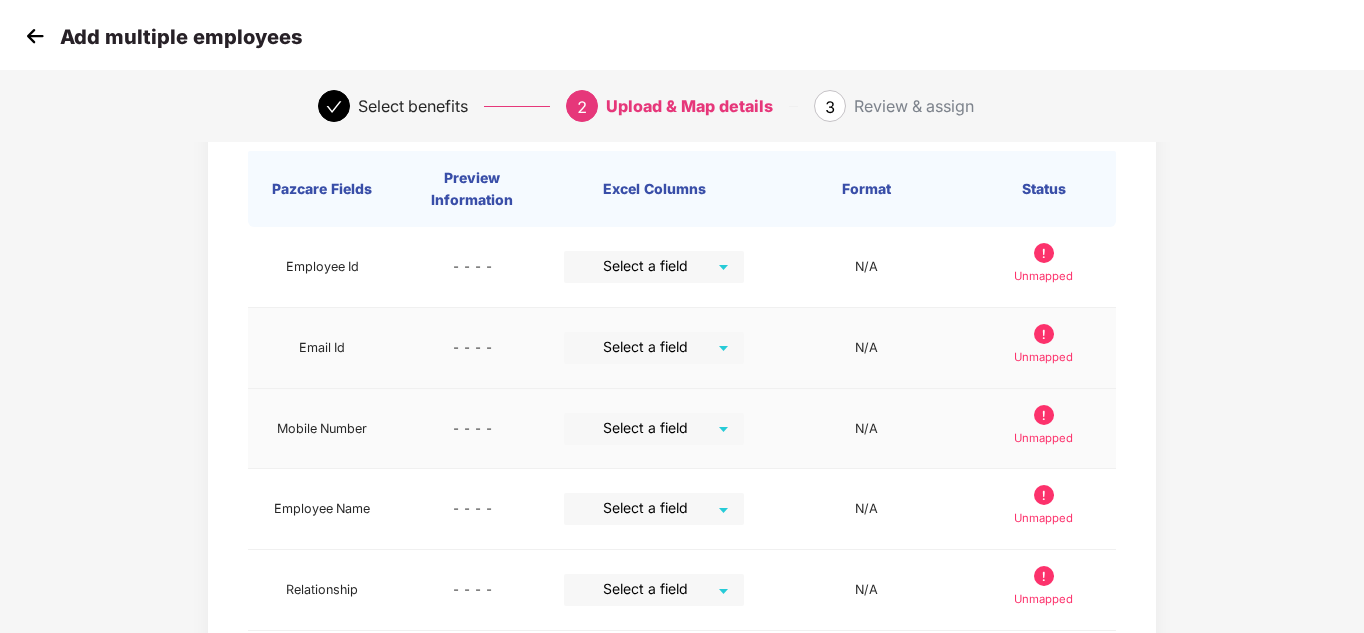click on "N/A" at bounding box center [866, 429] 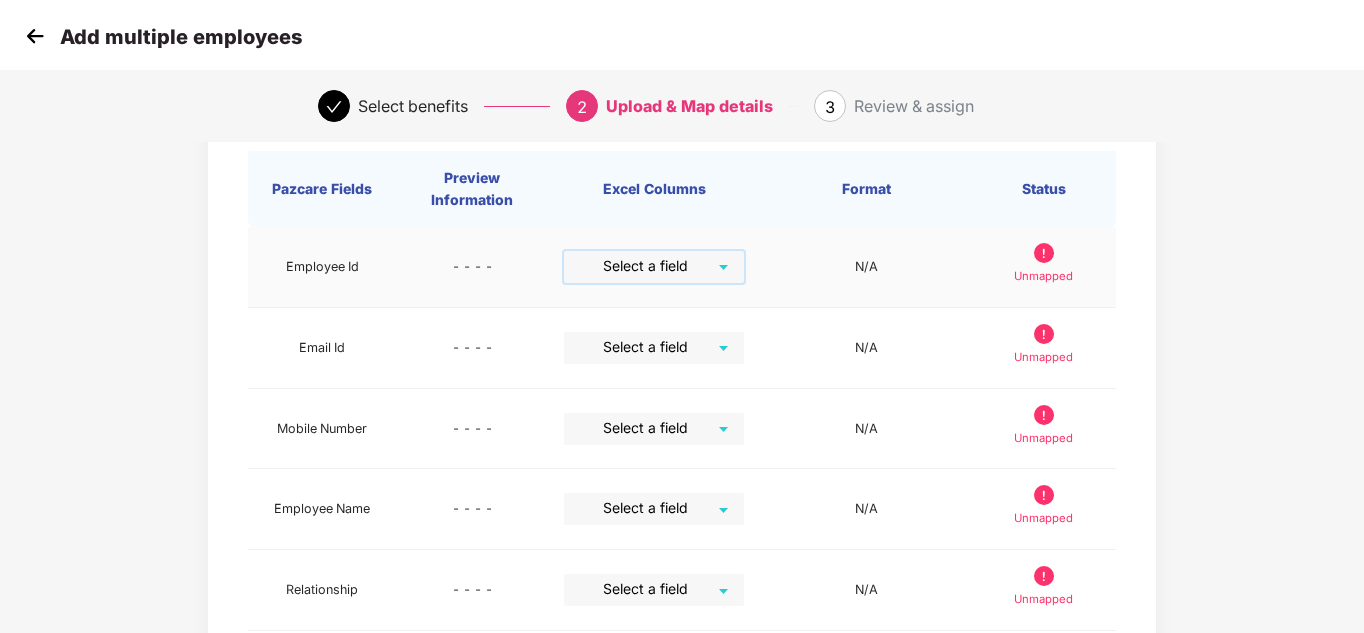 click at bounding box center (647, 266) 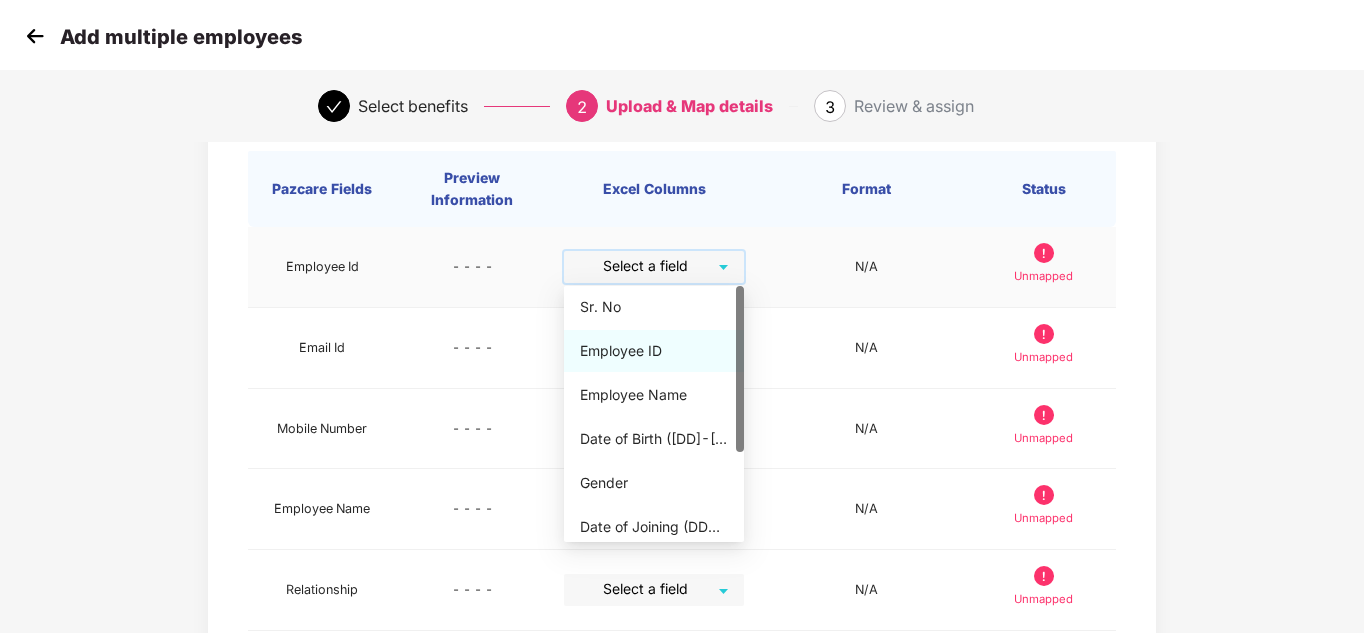 click on "Employee ID" at bounding box center (654, 351) 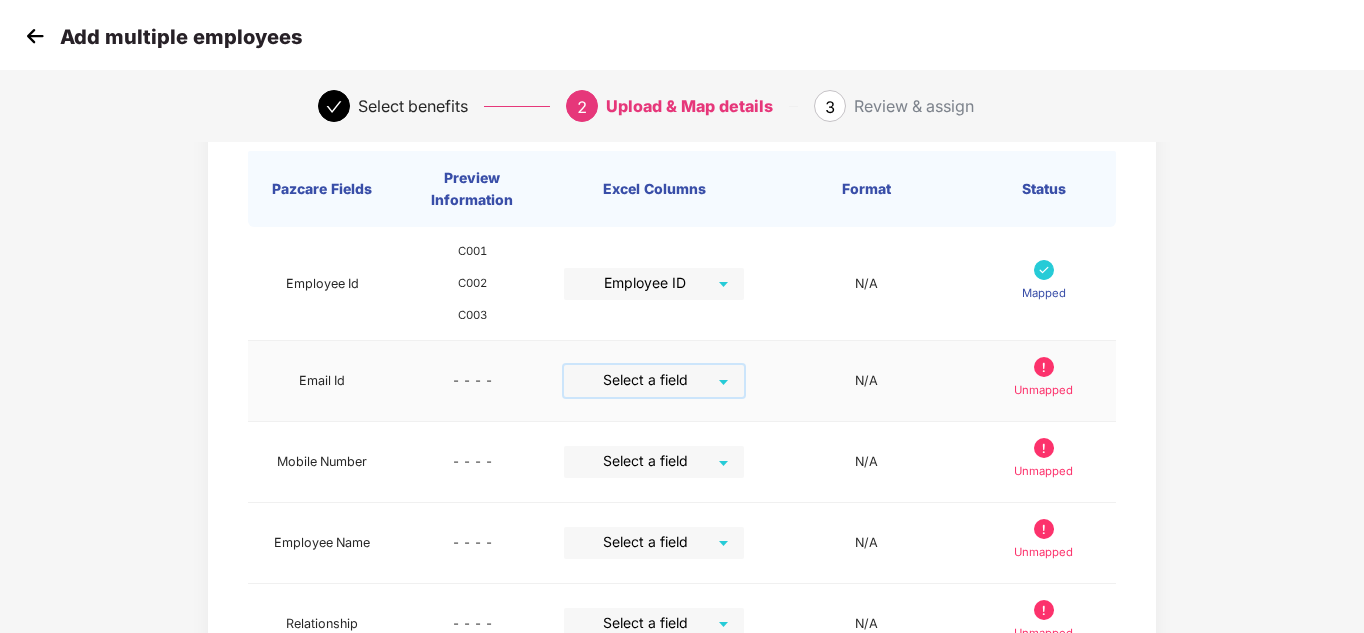 click at bounding box center (647, 380) 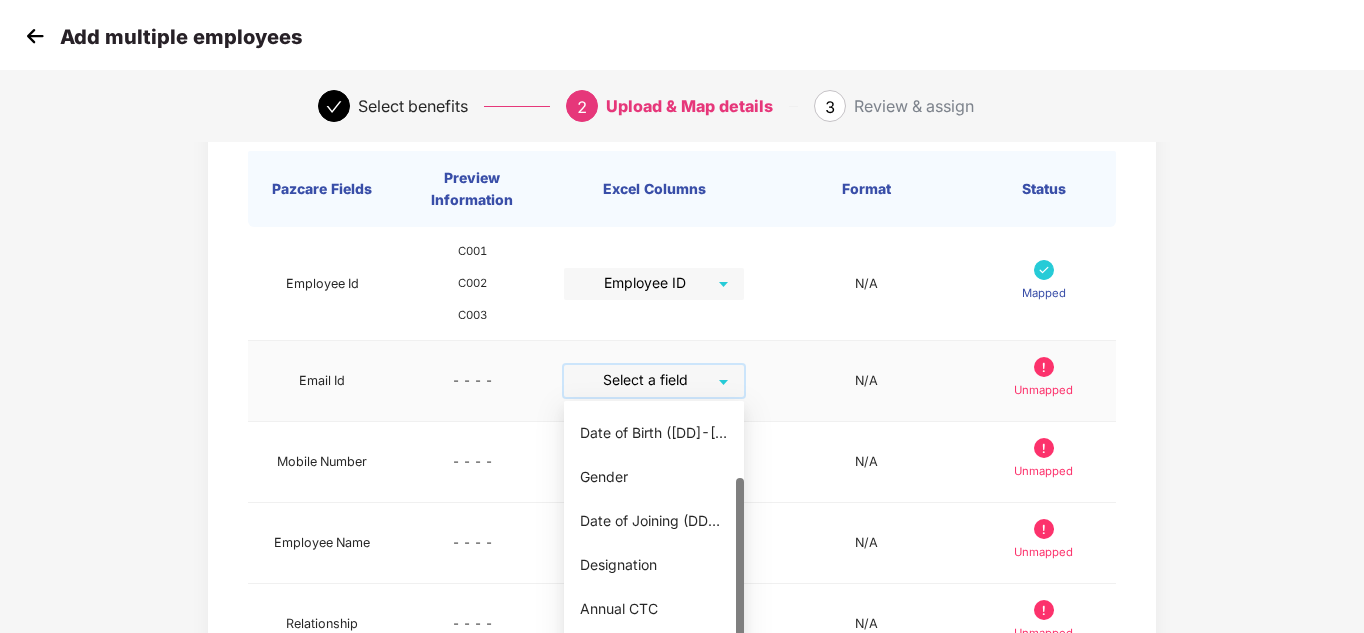scroll, scrollTop: 132, scrollLeft: 0, axis: vertical 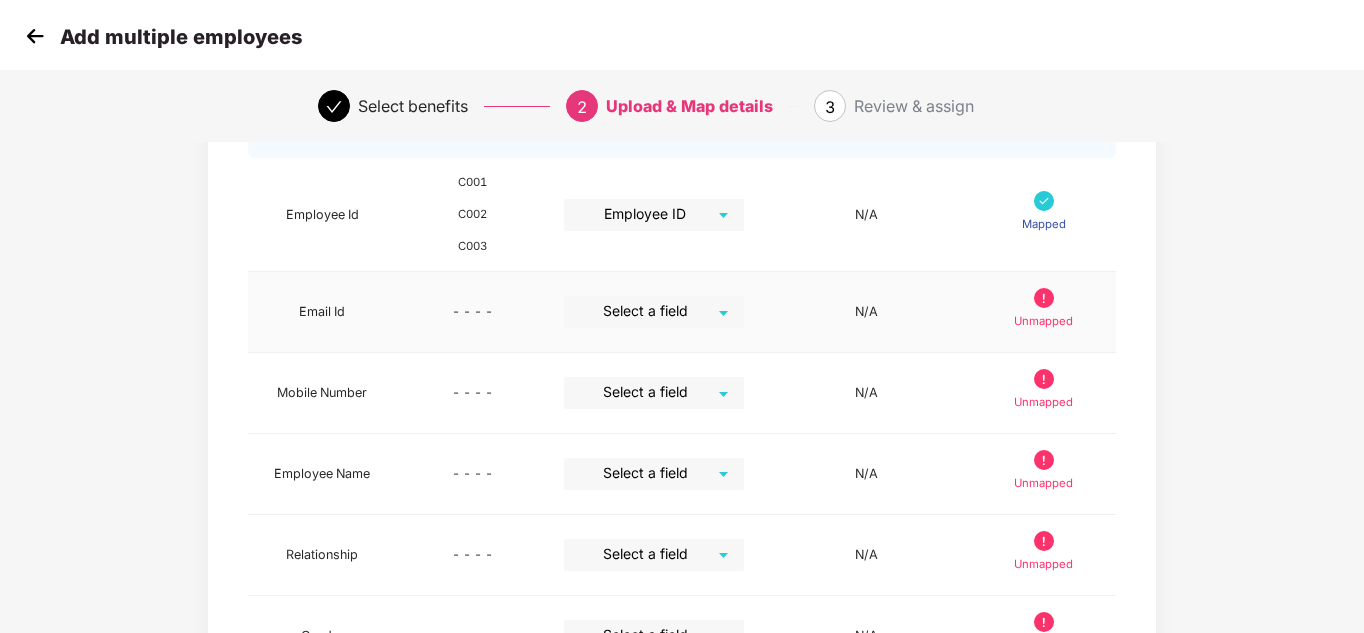 click on "- - - -" at bounding box center (472, 312) 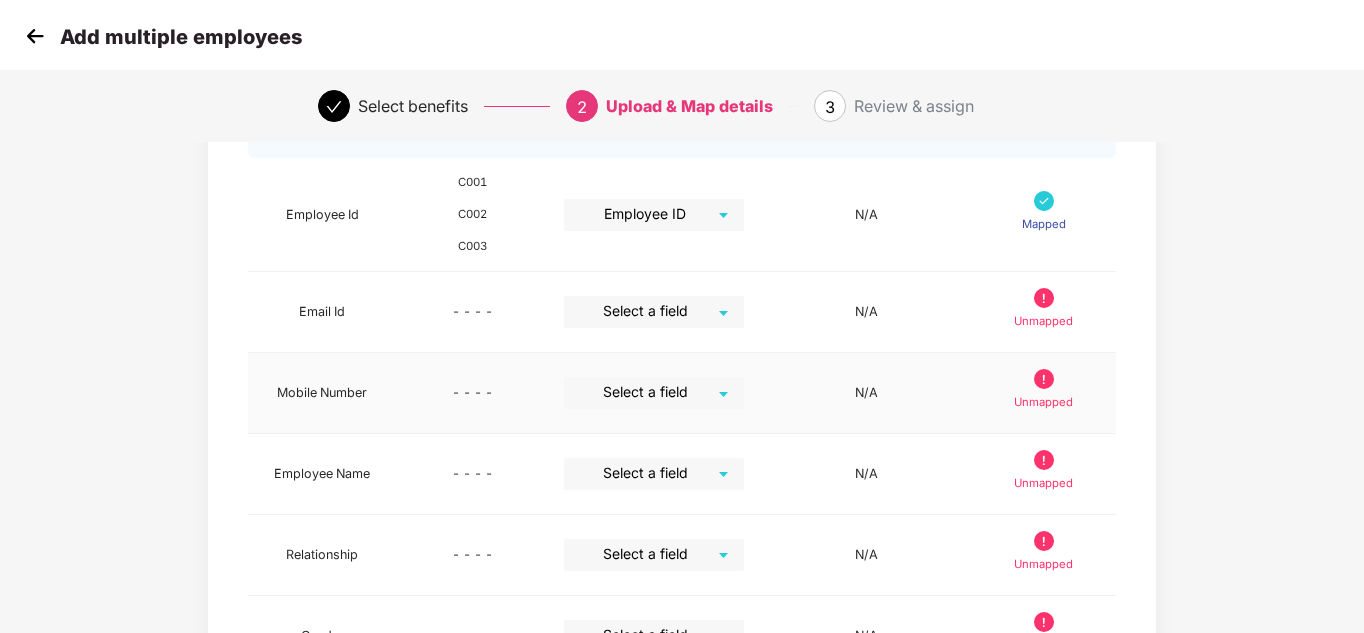 click at bounding box center [647, 392] 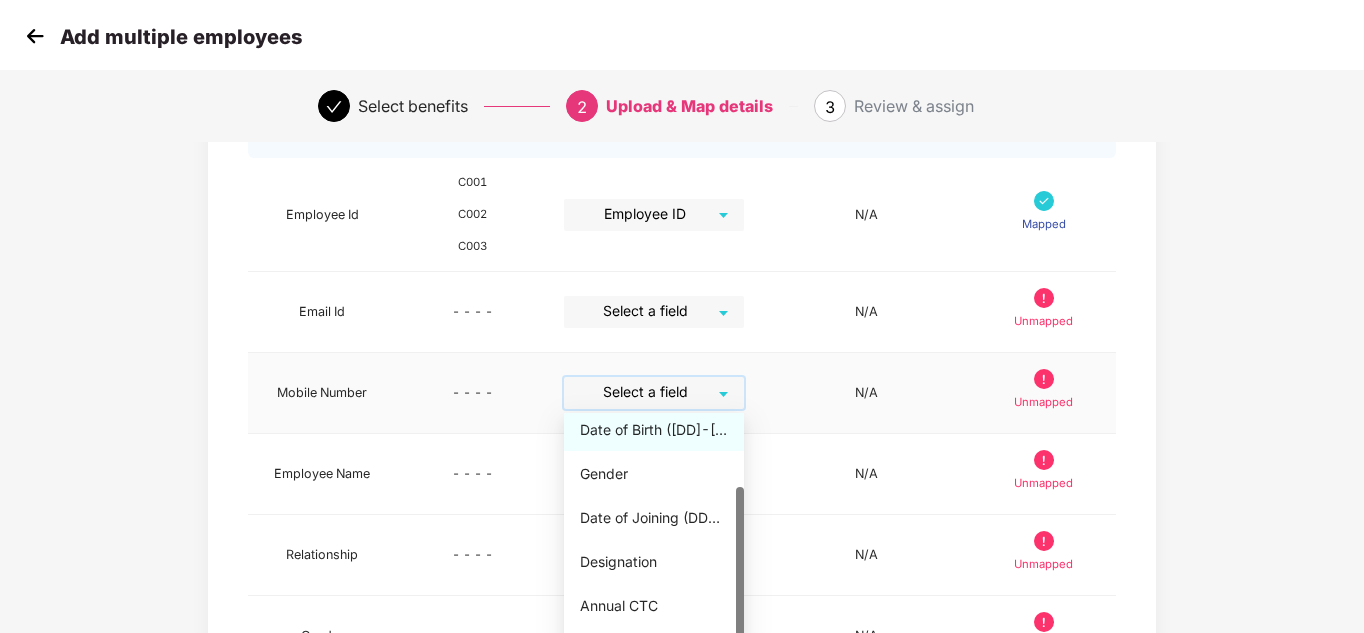 scroll, scrollTop: 132, scrollLeft: 0, axis: vertical 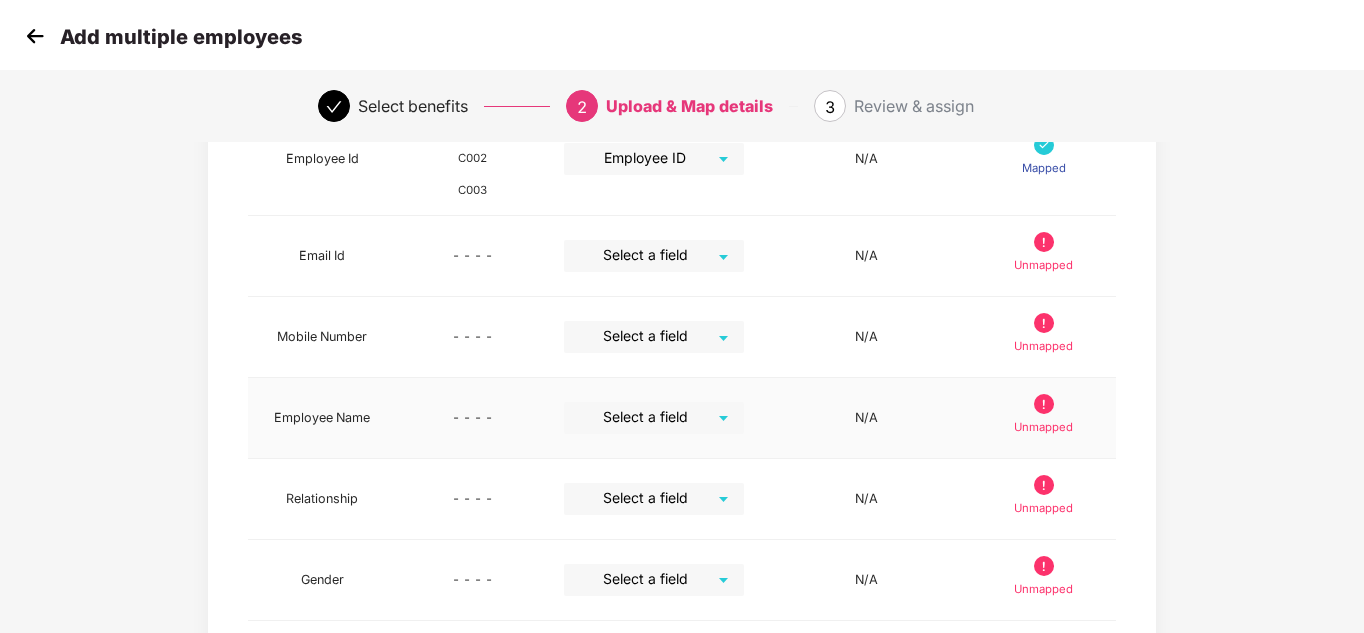 click on "- - - -" at bounding box center (472, 418) 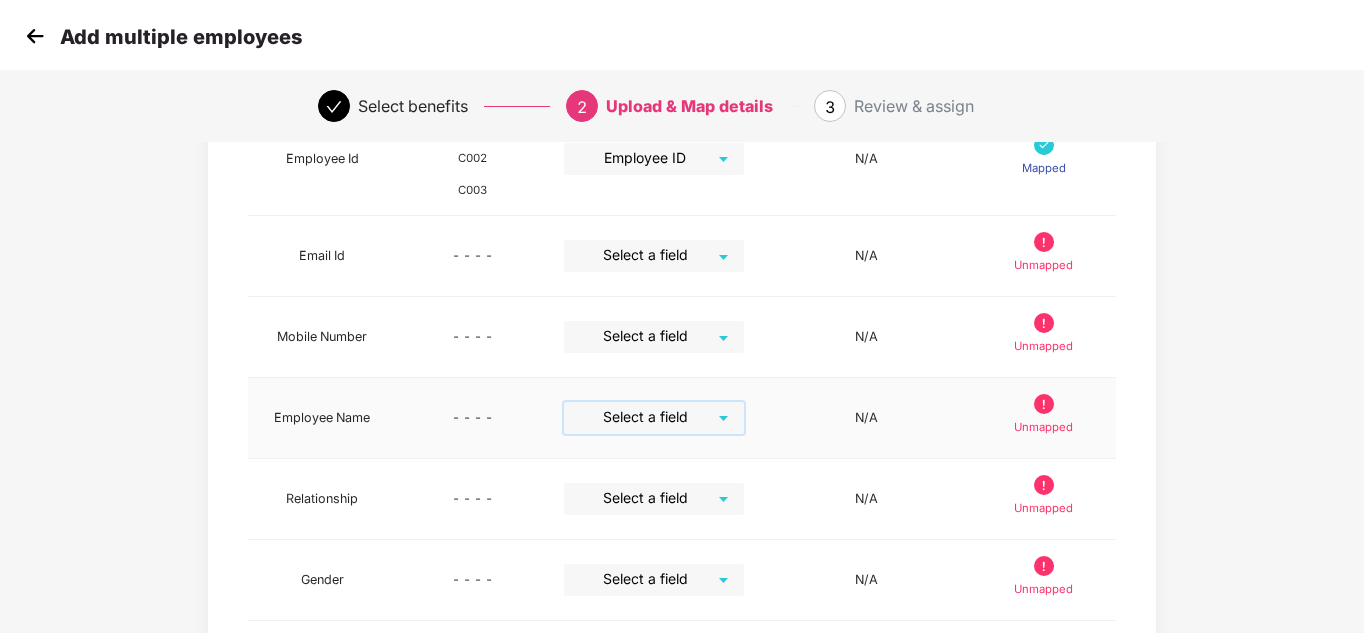click at bounding box center [647, 417] 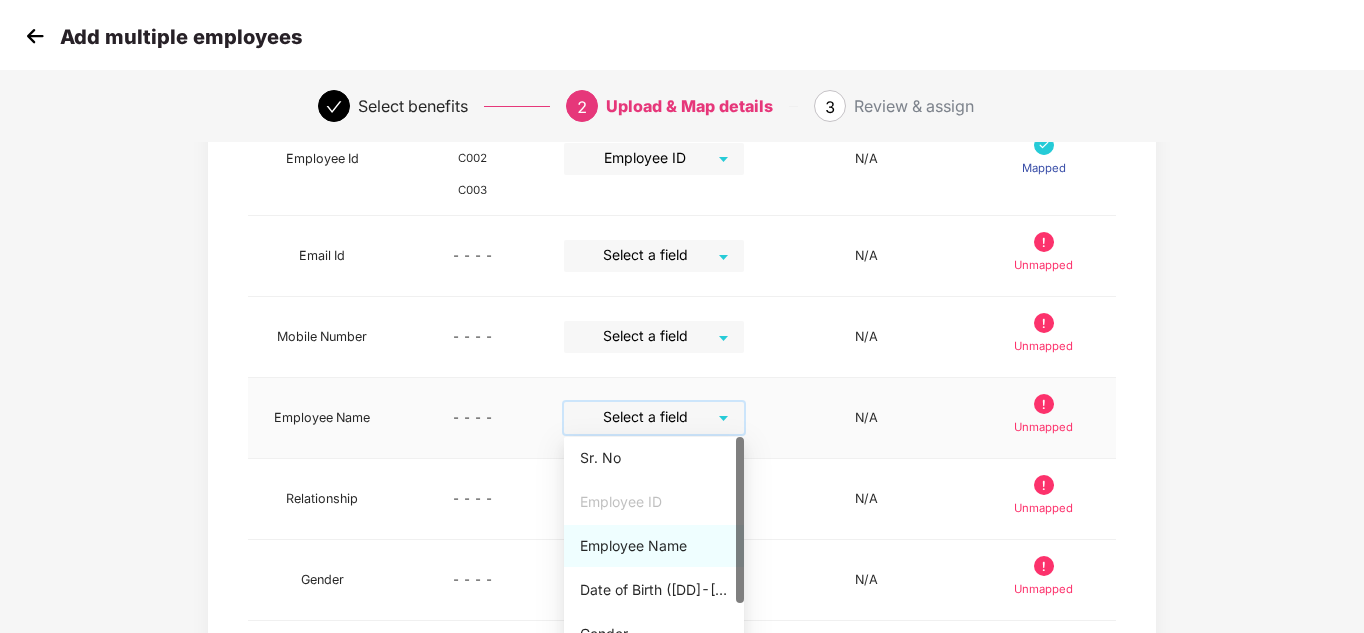click on "Employee Name" at bounding box center [654, 546] 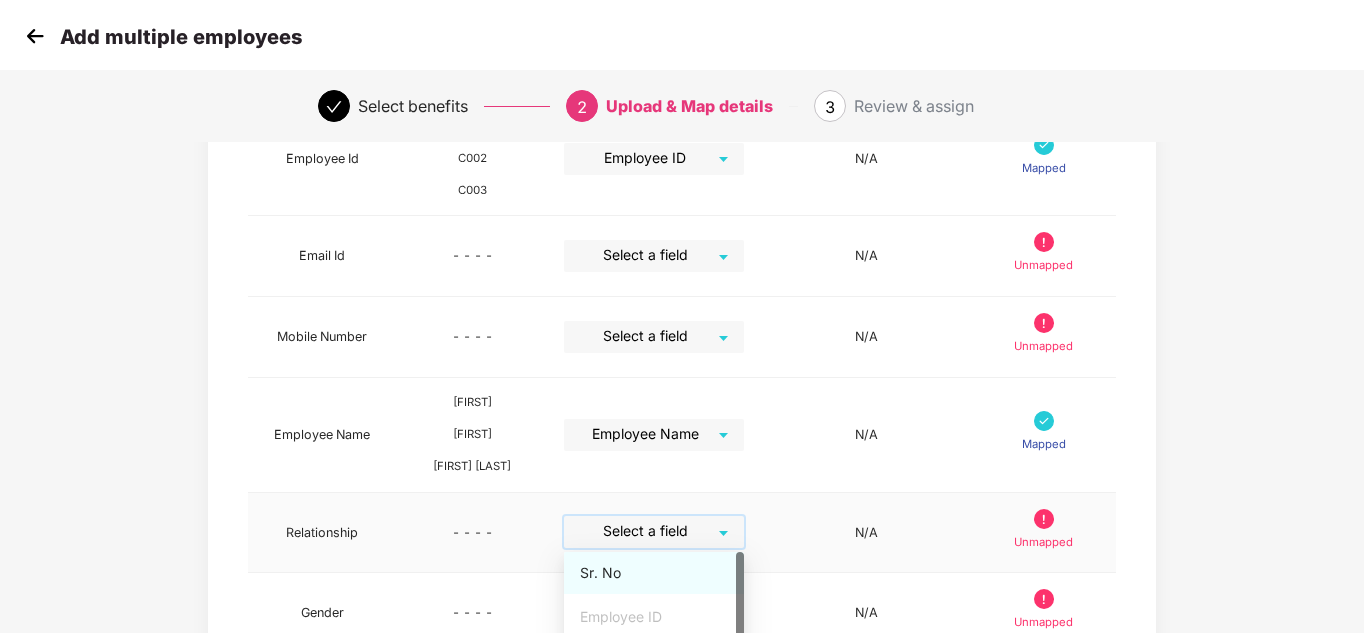 click at bounding box center [647, 531] 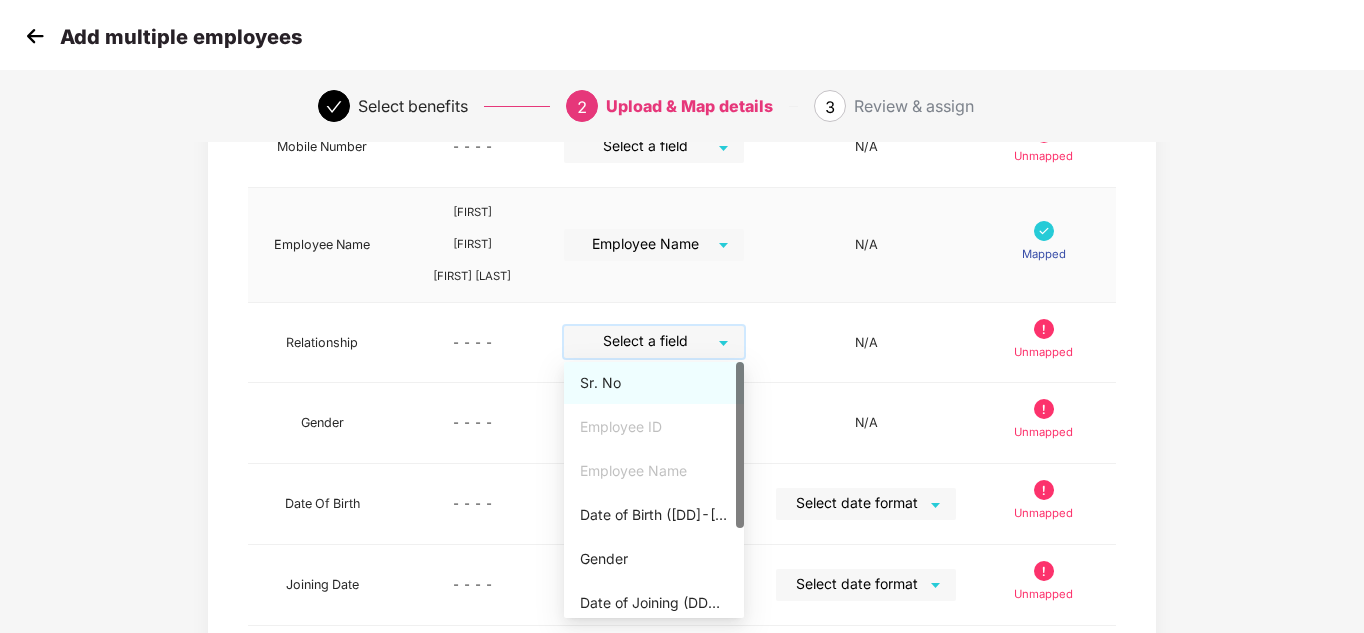 scroll, scrollTop: 443, scrollLeft: 0, axis: vertical 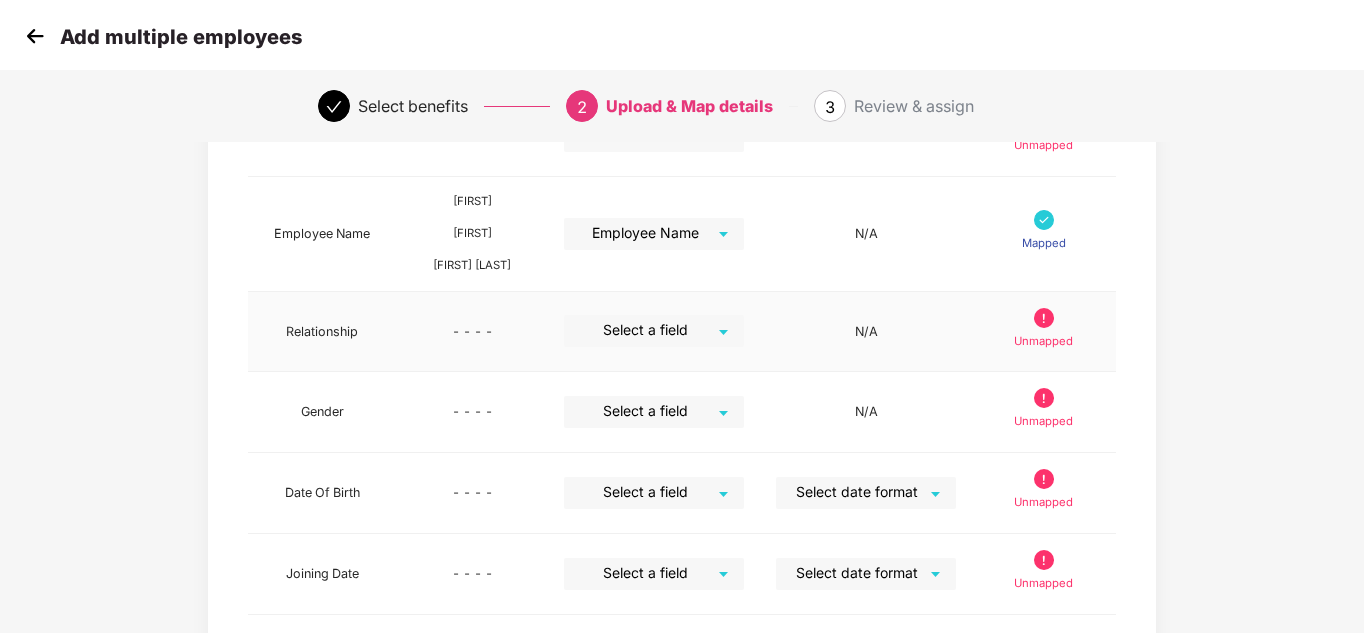 click on "- - - -" at bounding box center (472, 332) 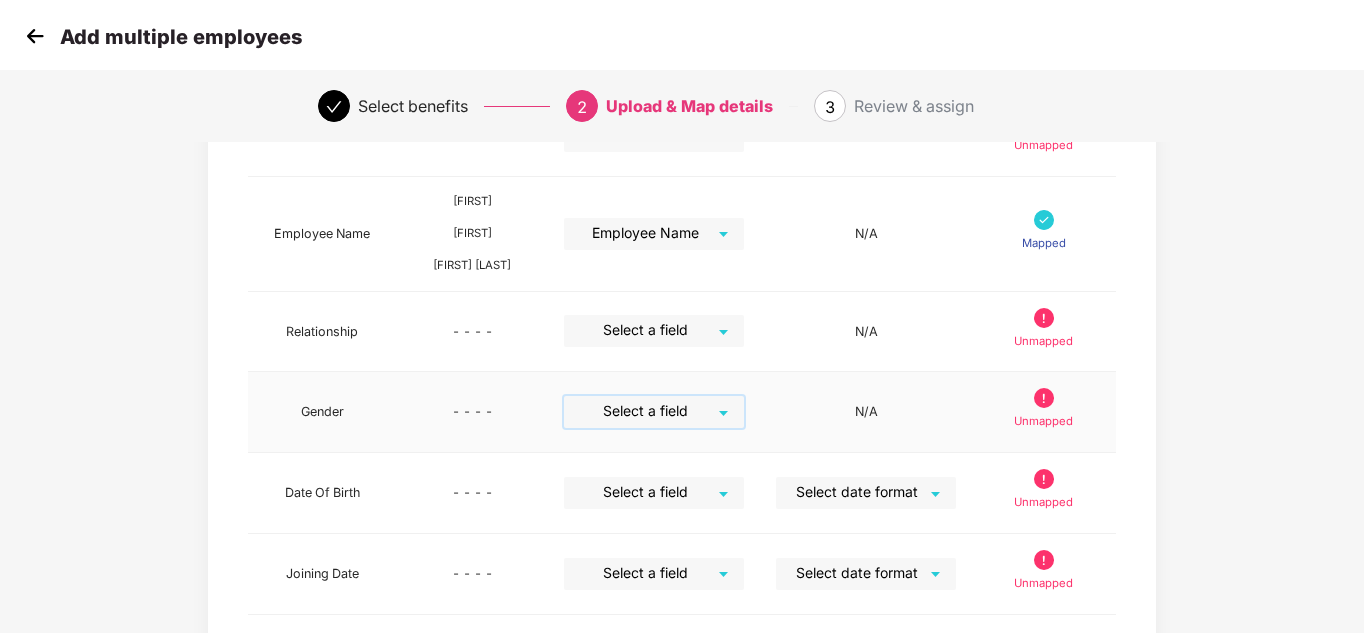 click at bounding box center (647, 411) 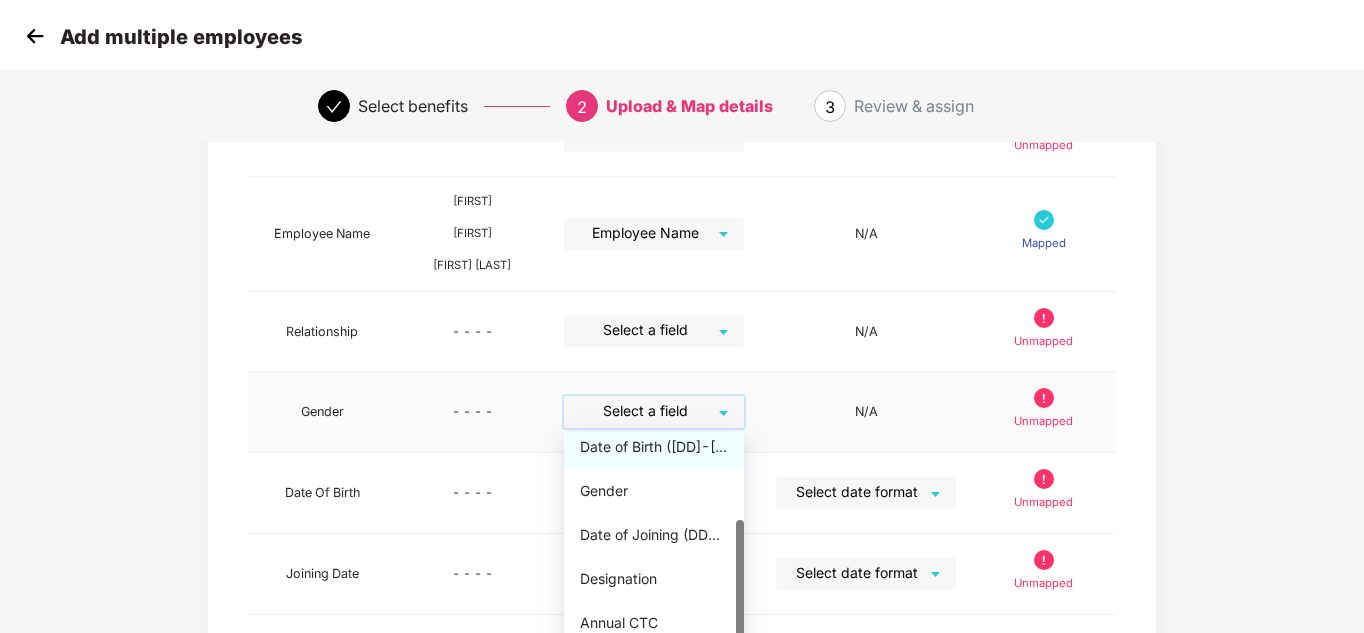 scroll, scrollTop: 132, scrollLeft: 0, axis: vertical 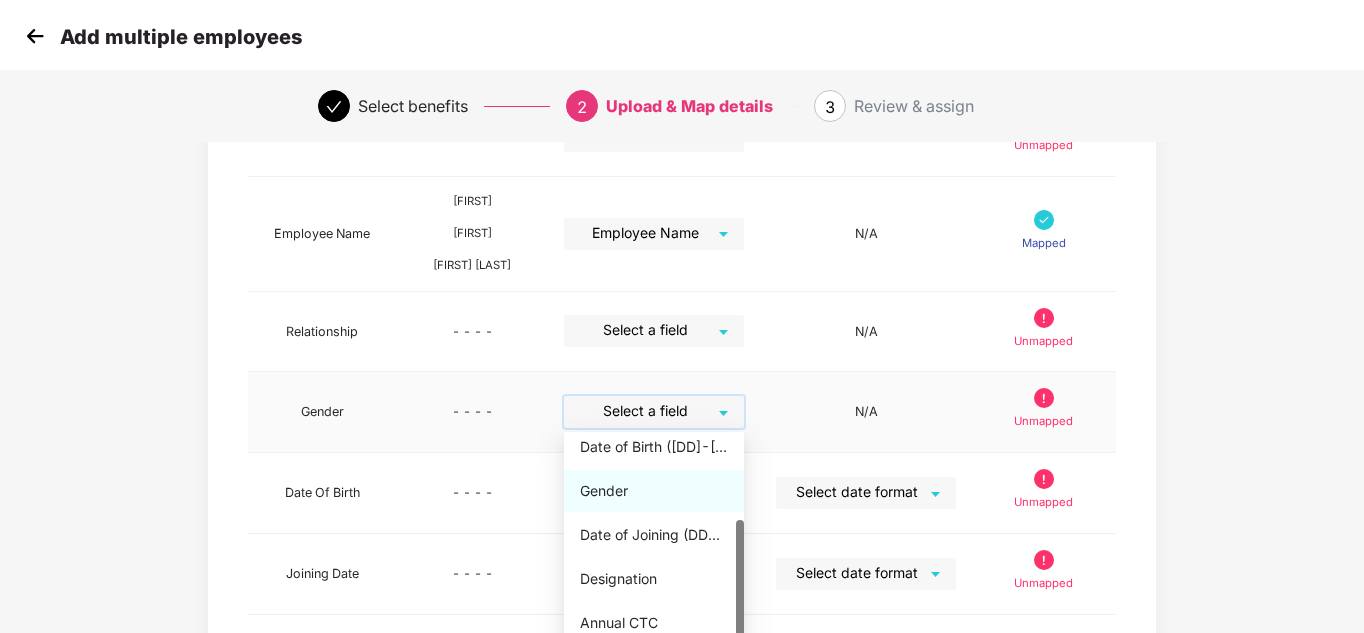 click on "Gender" at bounding box center (654, 491) 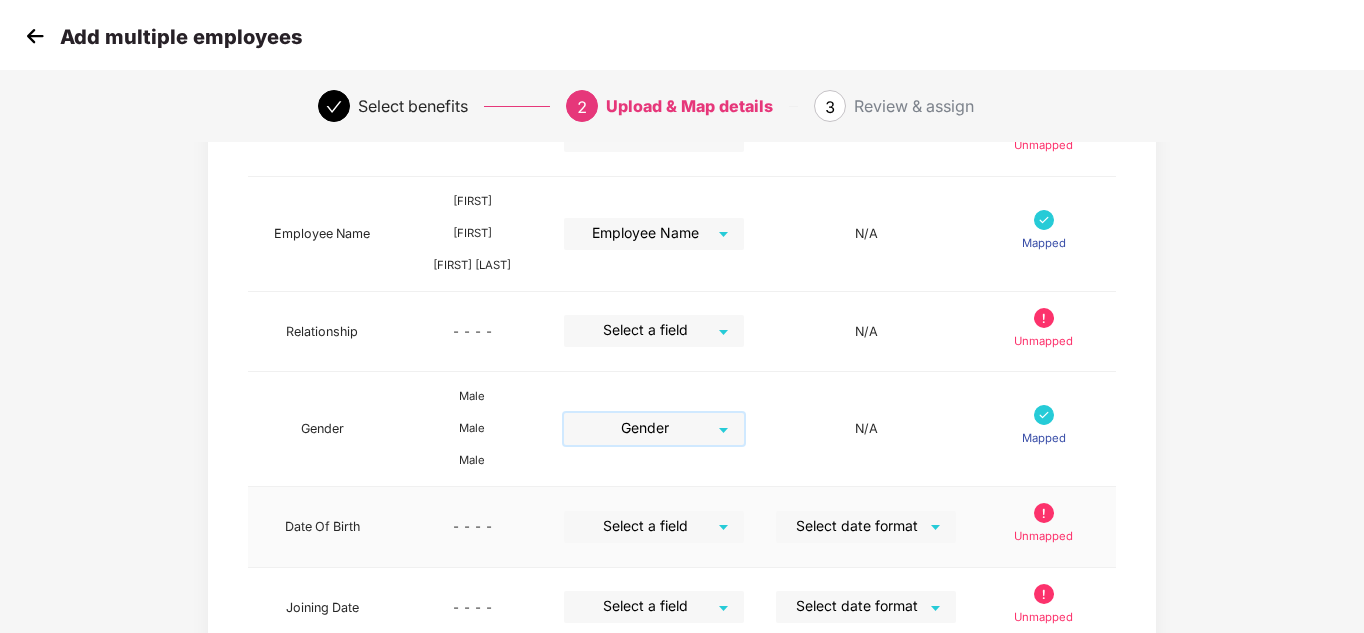 click at bounding box center [647, 526] 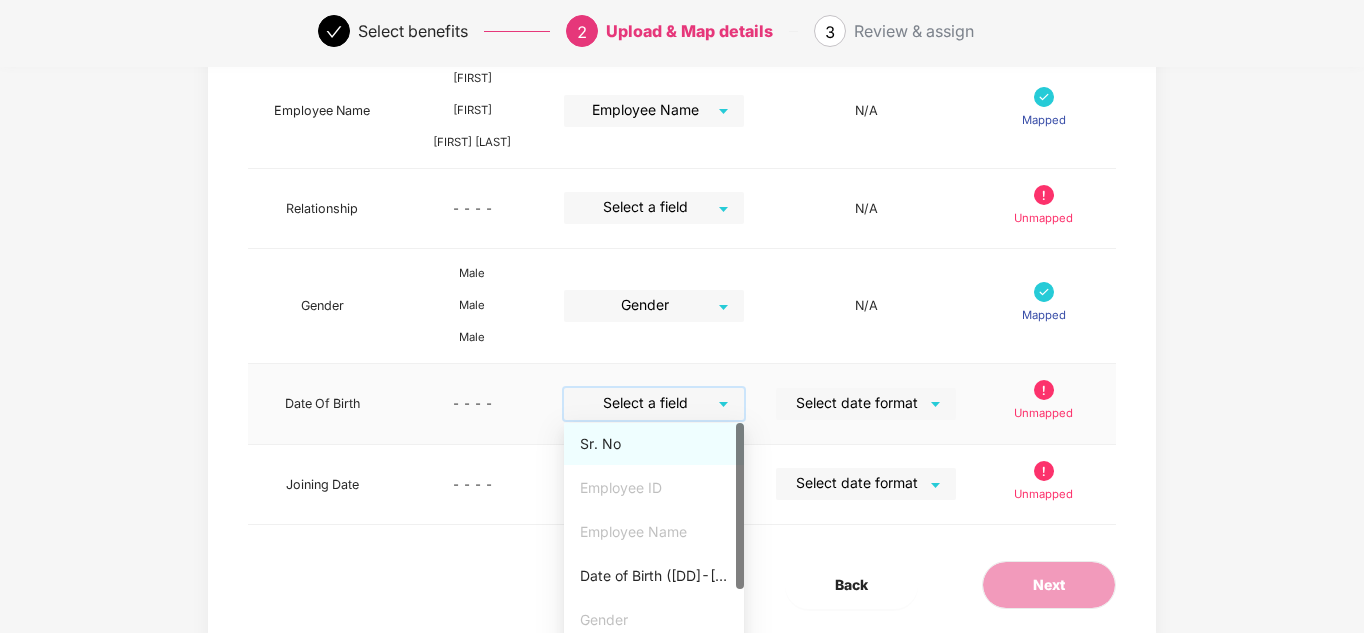 scroll, scrollTop: 632, scrollLeft: 0, axis: vertical 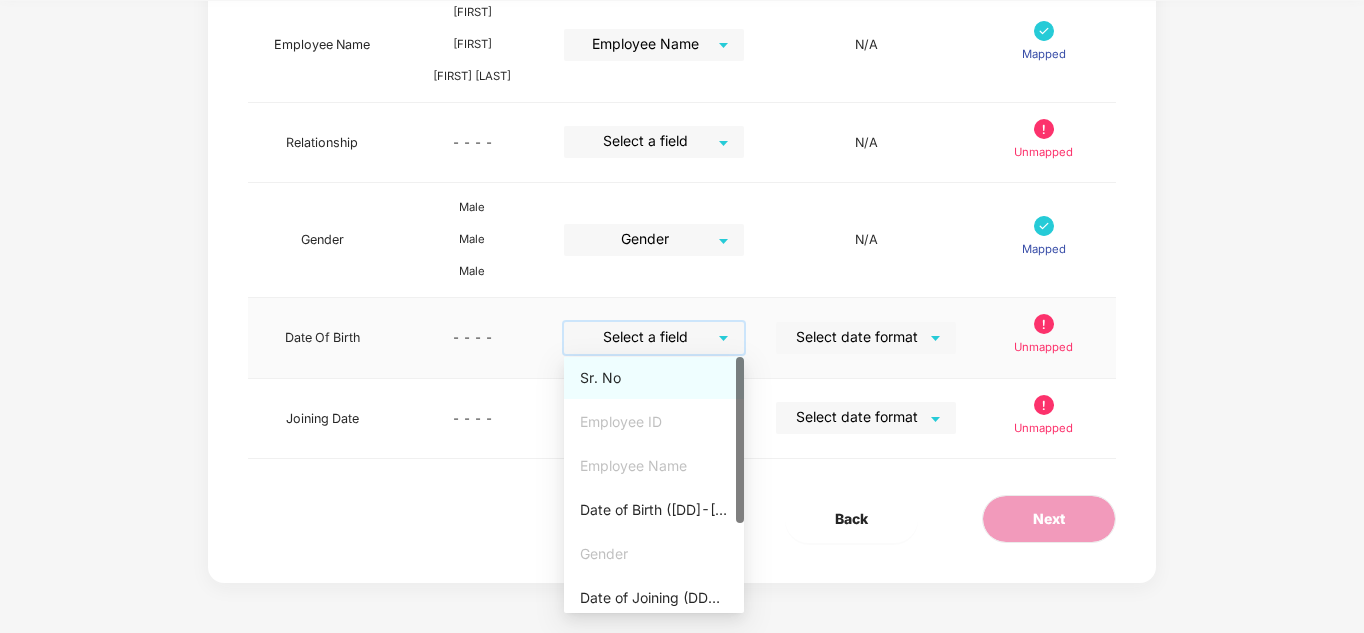 click on "Date of Birth
([DD]-[MMM]-[YYYY])" at bounding box center (654, 510) 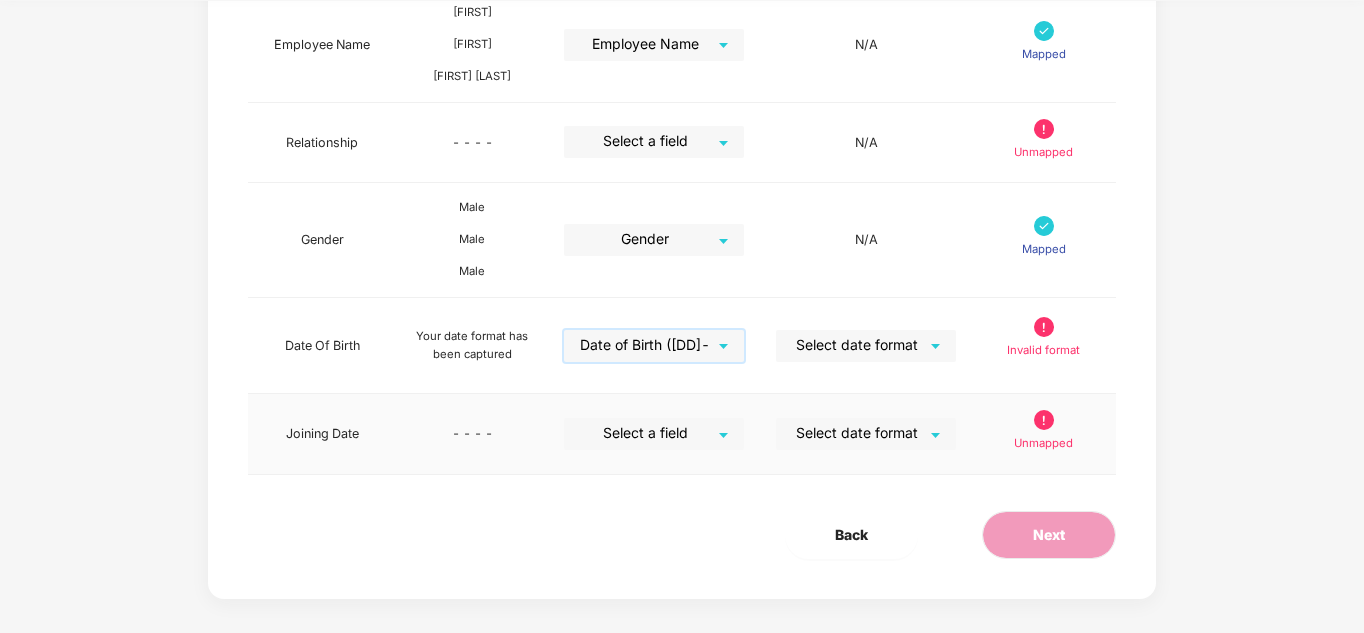click at bounding box center [647, 433] 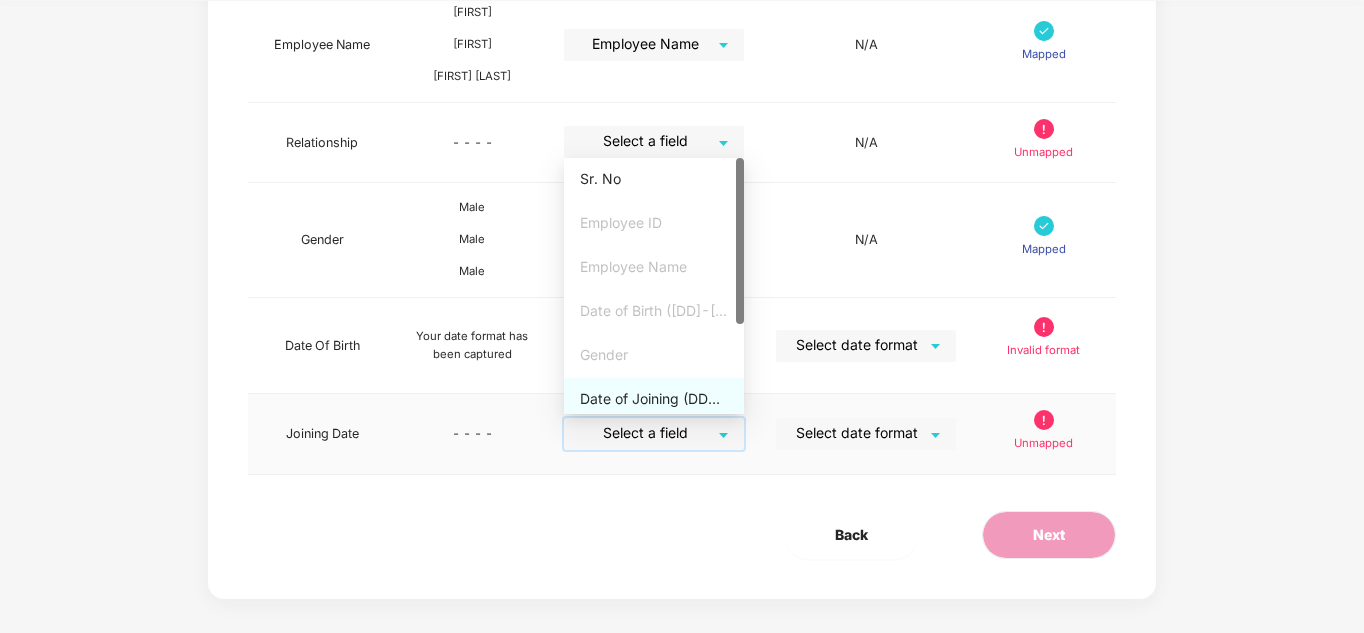 click on "Date of Joining
(DD-MMM-YYYY)" at bounding box center [654, 399] 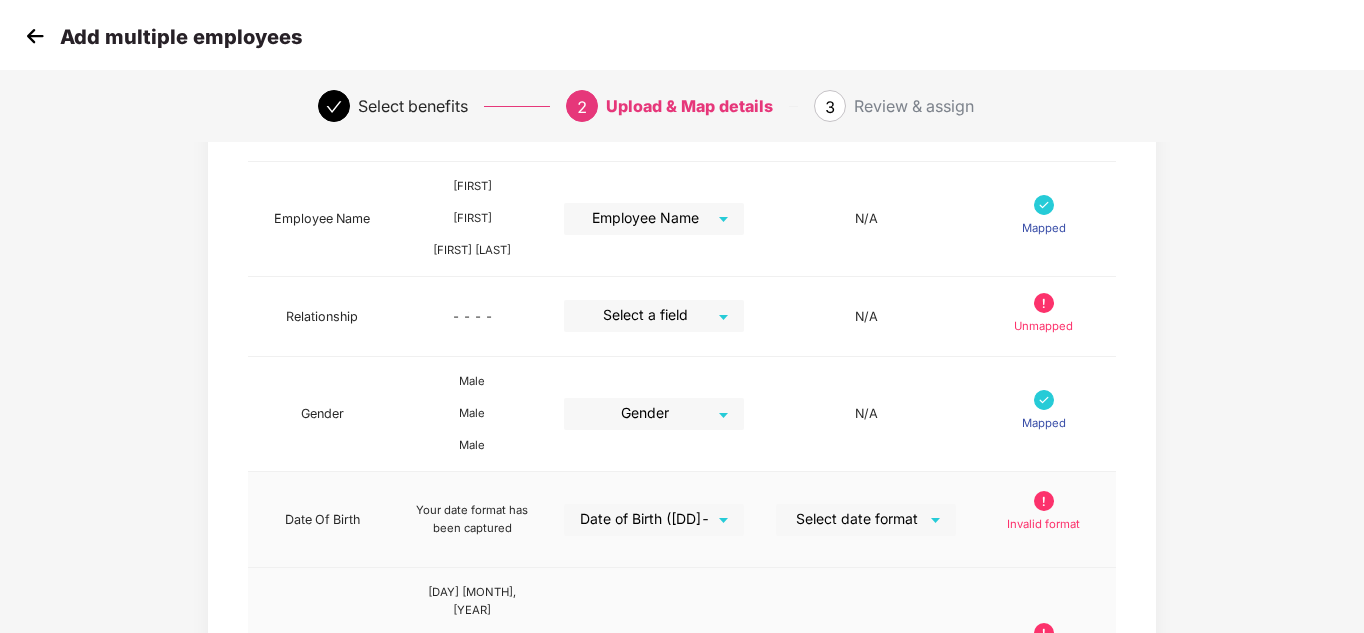 scroll, scrollTop: 457, scrollLeft: 0, axis: vertical 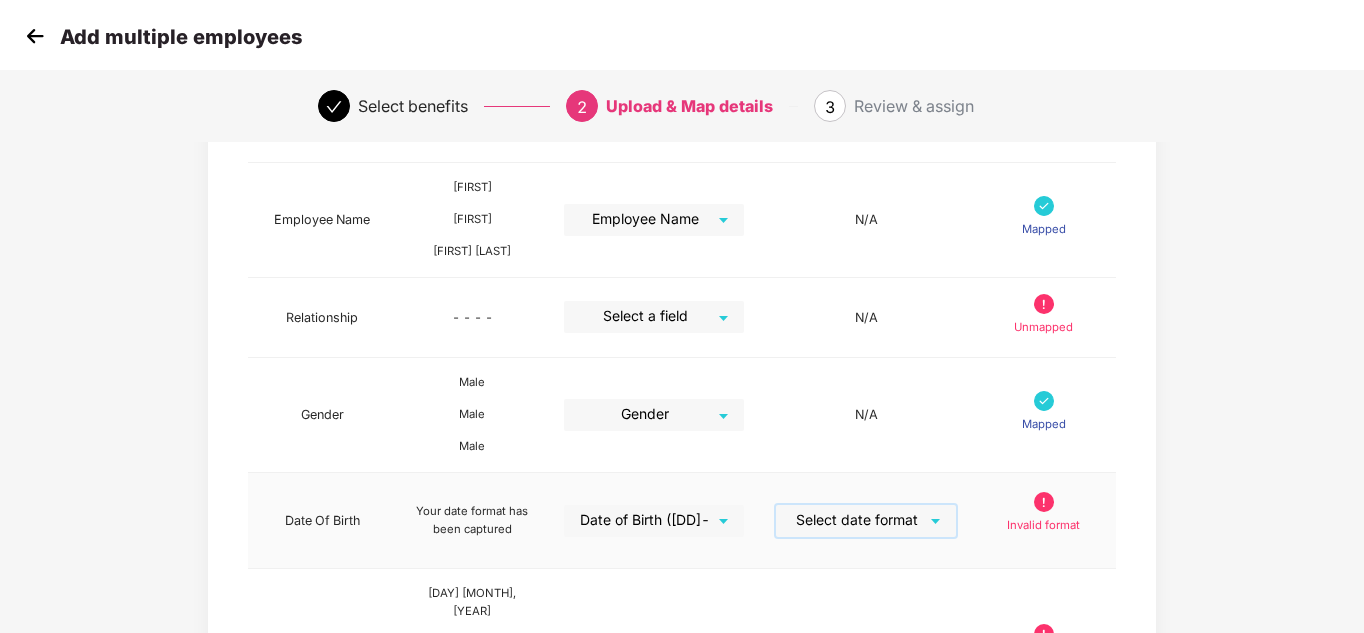 click at bounding box center (859, 520) 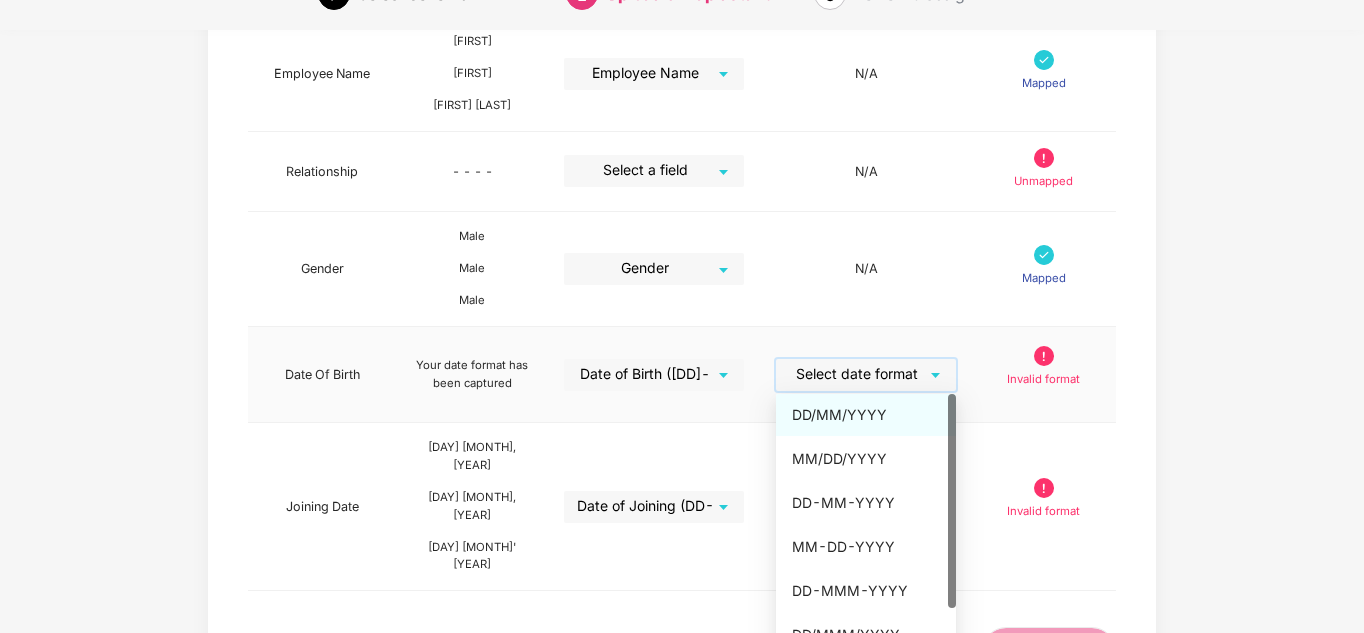 scroll, scrollTop: 604, scrollLeft: 0, axis: vertical 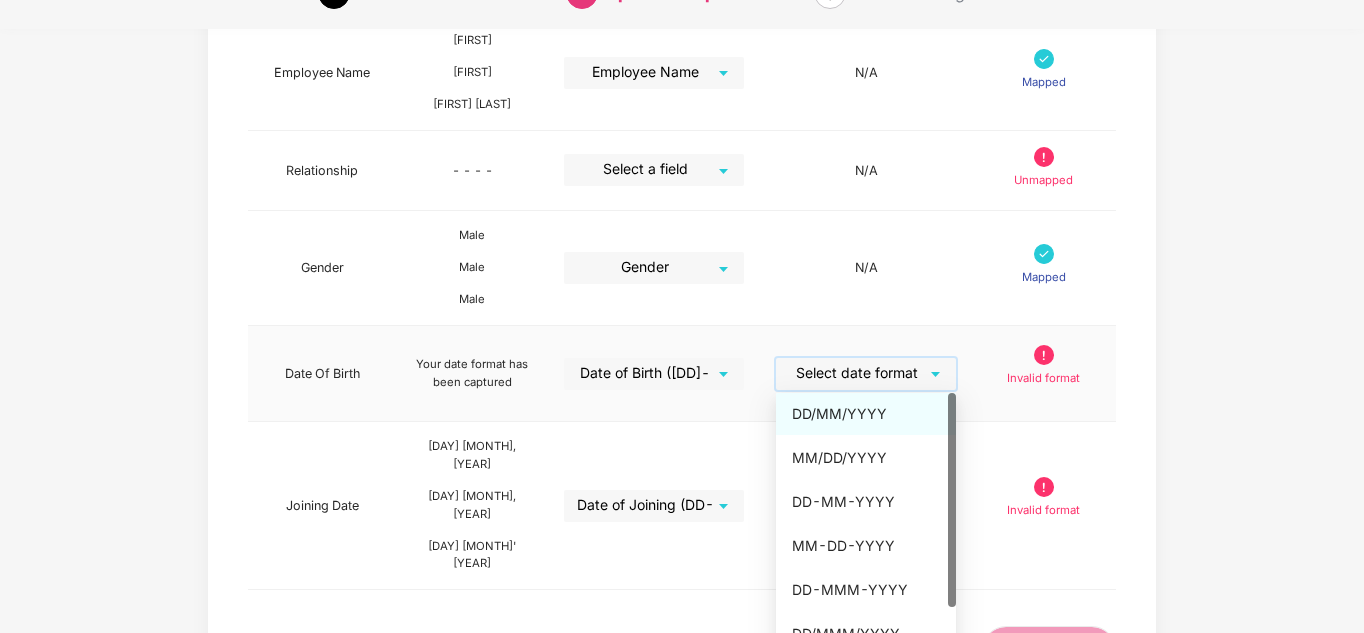 click on "DD/MM/YYYY" at bounding box center (866, 414) 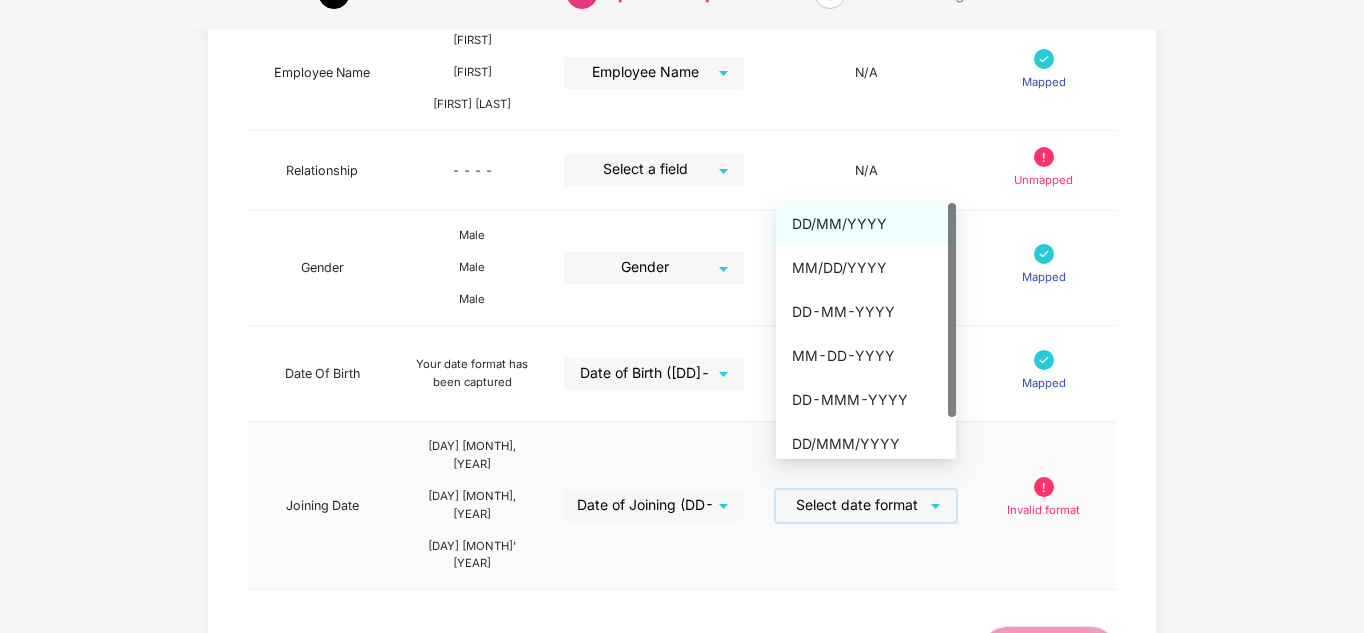 click at bounding box center [859, 505] 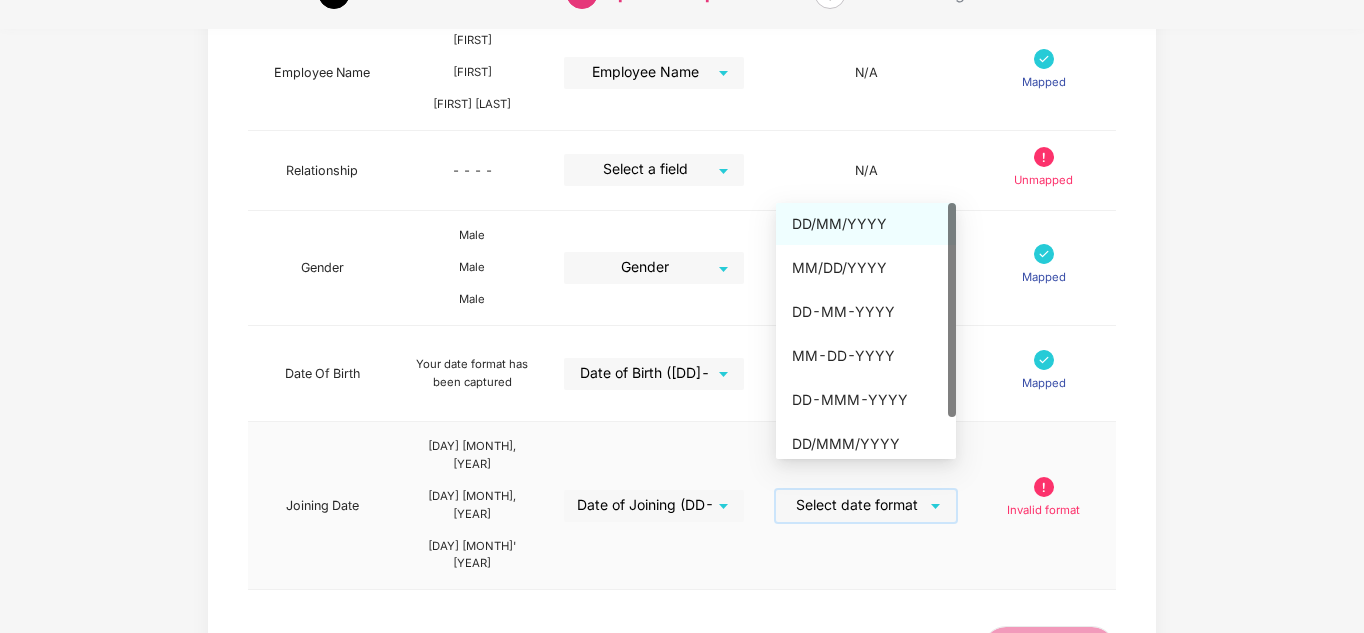 click on "DD/MM/YYYY" at bounding box center [866, 224] 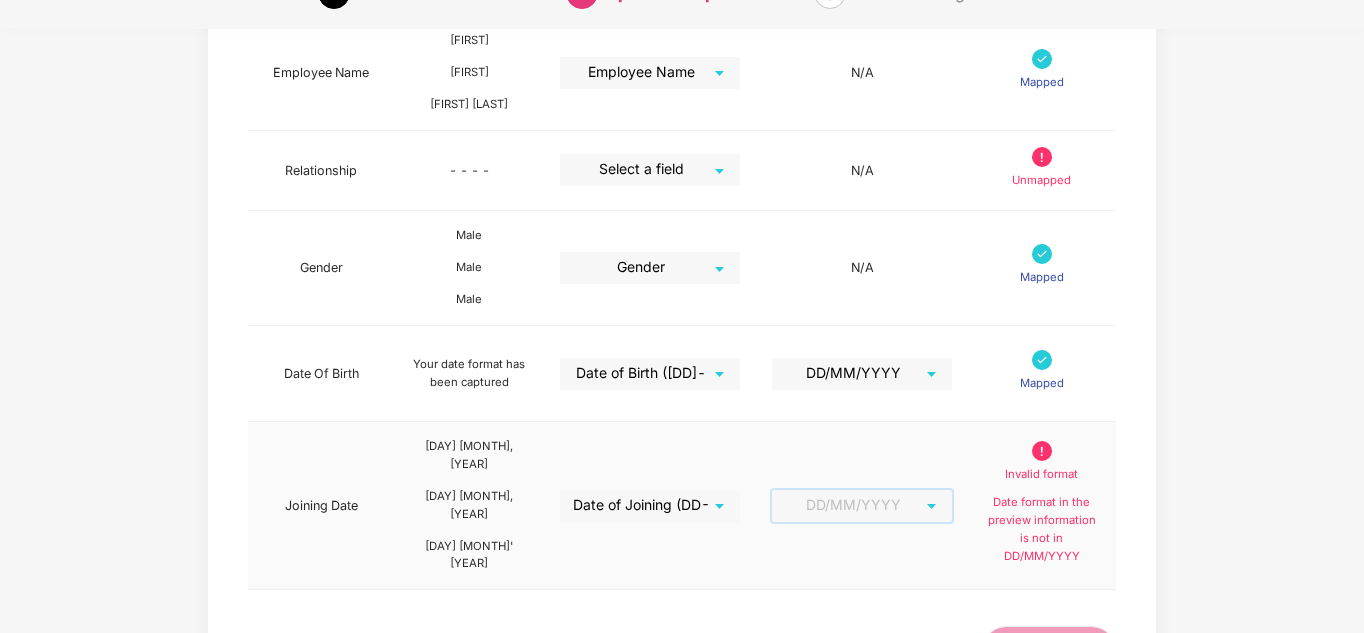 click on "DD/MM/YYYY" at bounding box center (862, 506) 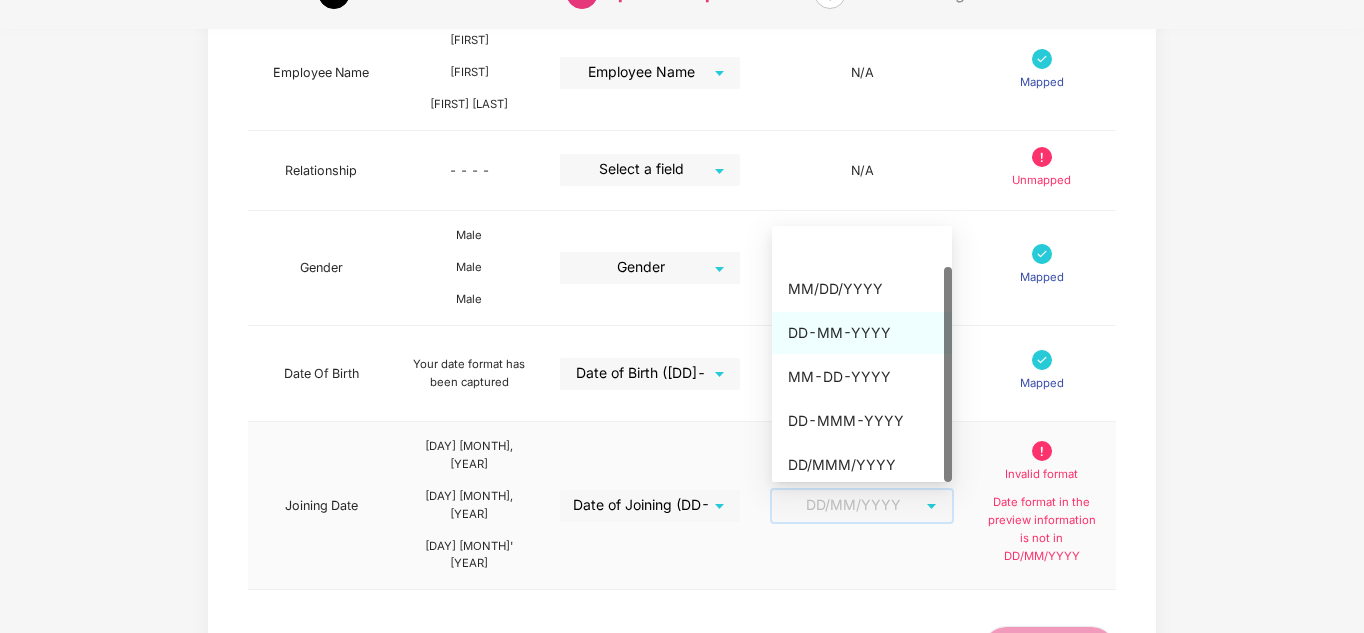scroll, scrollTop: 48, scrollLeft: 0, axis: vertical 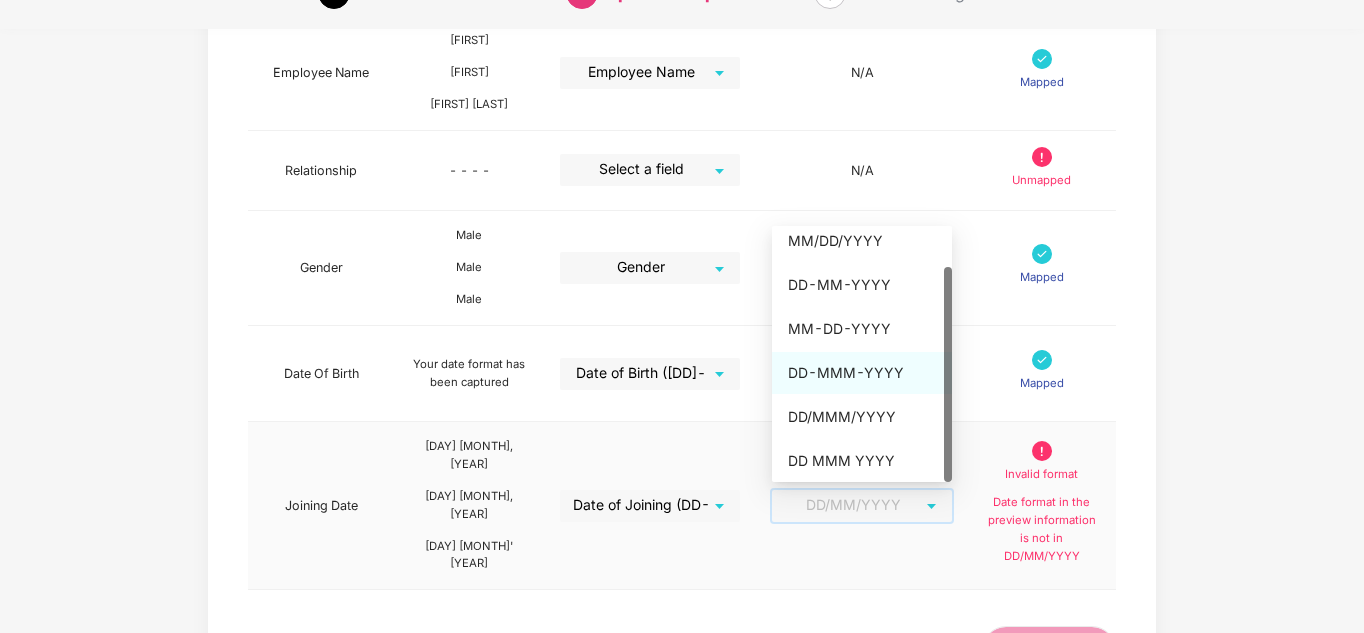 click on "DD-MMM-YYYY" at bounding box center [862, 373] 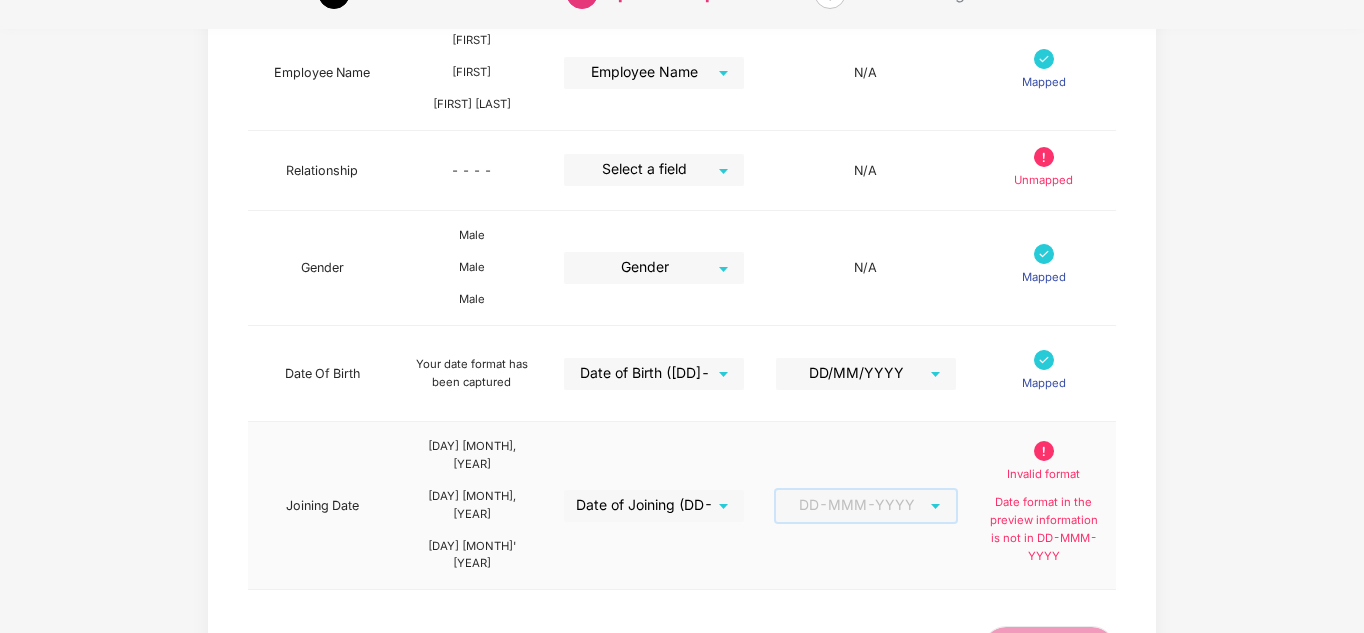 click on "DD-MMM-YYYY" at bounding box center (866, 506) 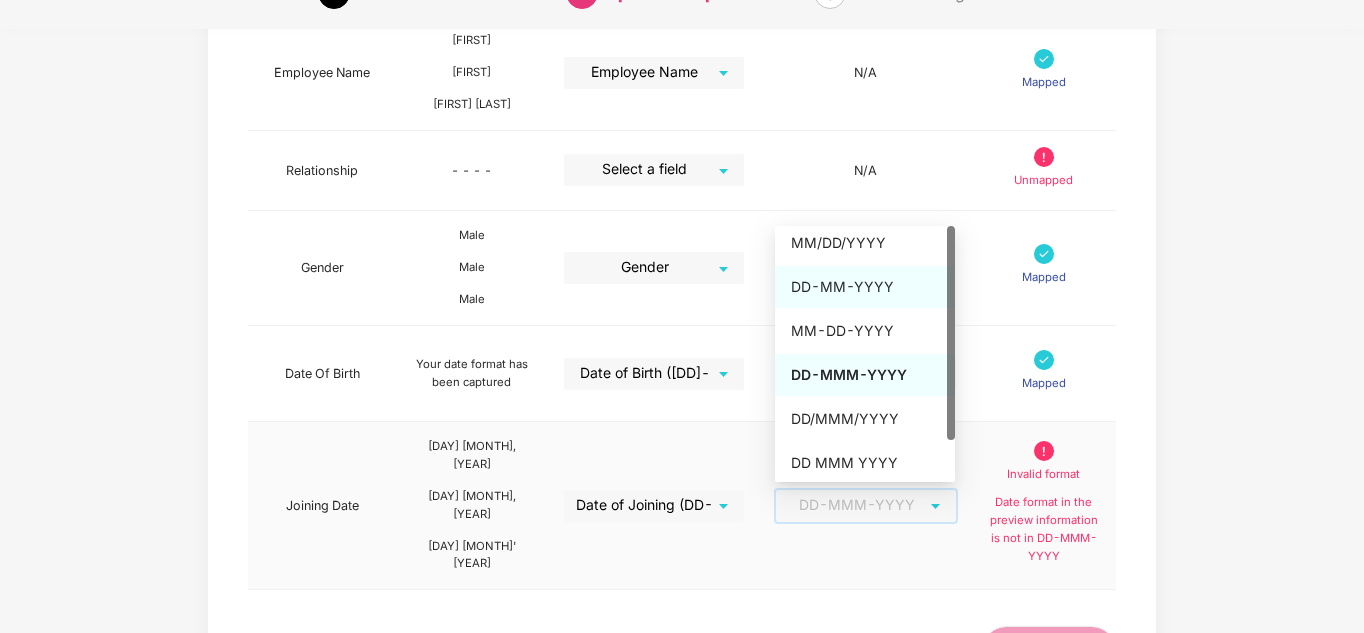 scroll, scrollTop: 0, scrollLeft: 0, axis: both 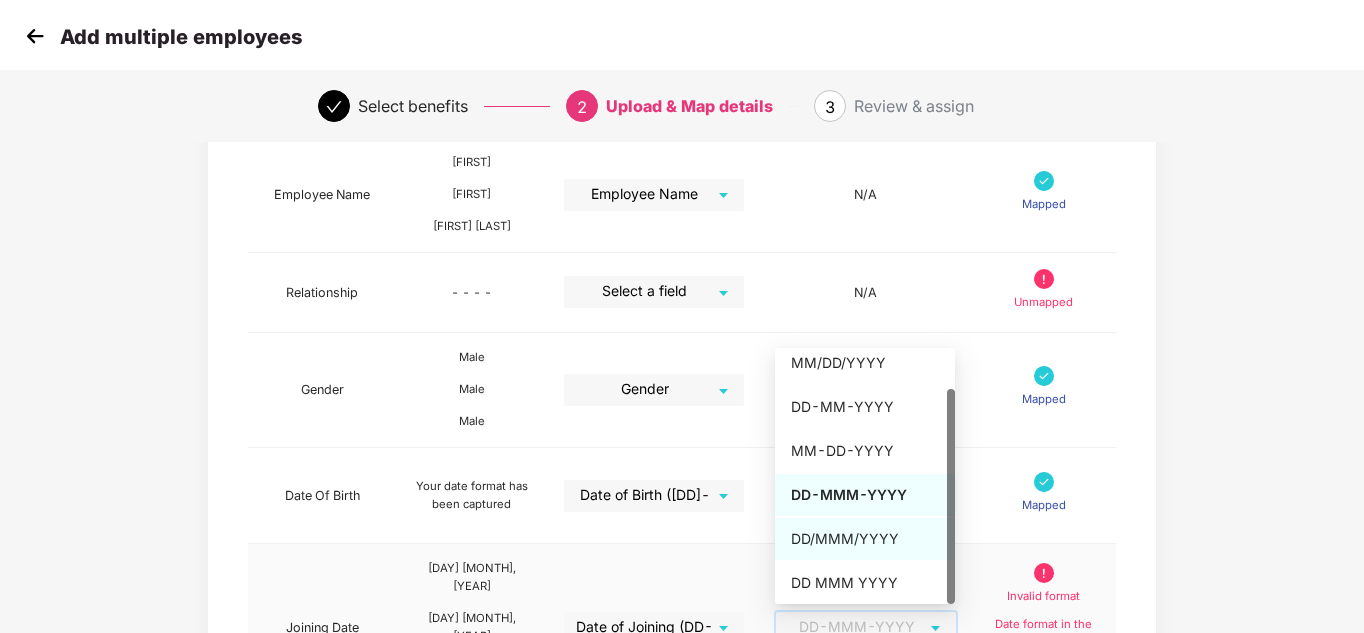 click on "DD/MMM/YYYY" at bounding box center [865, 539] 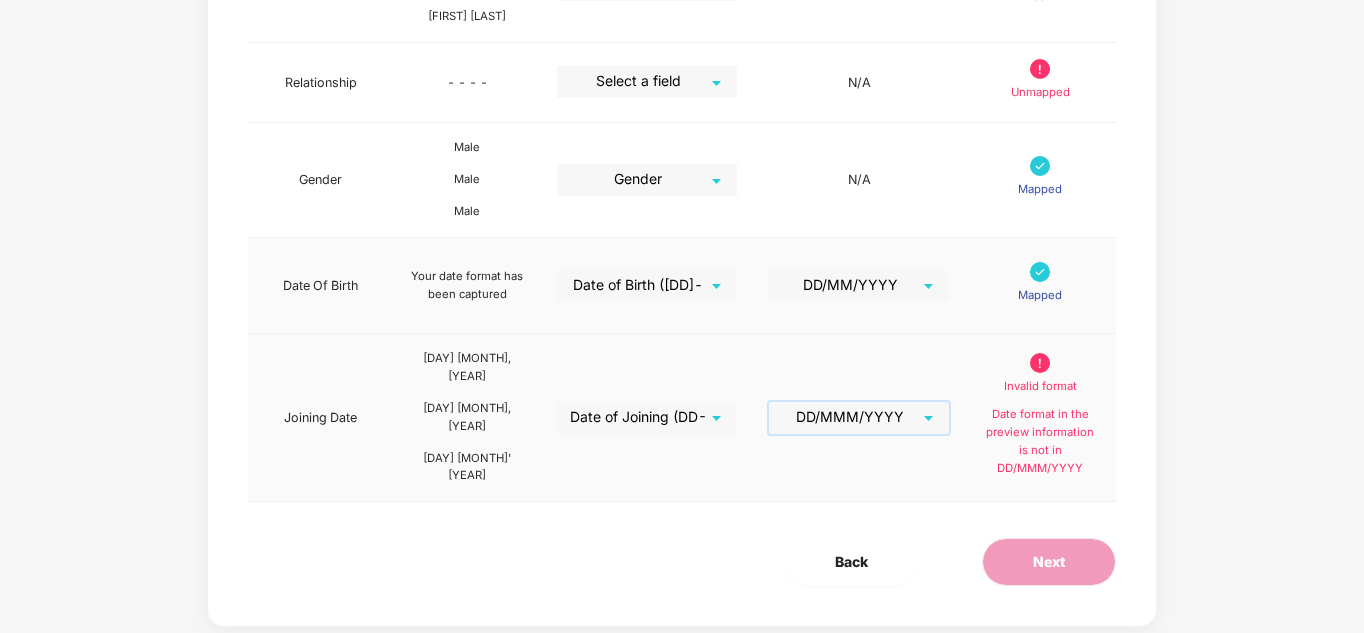 scroll, scrollTop: 693, scrollLeft: 0, axis: vertical 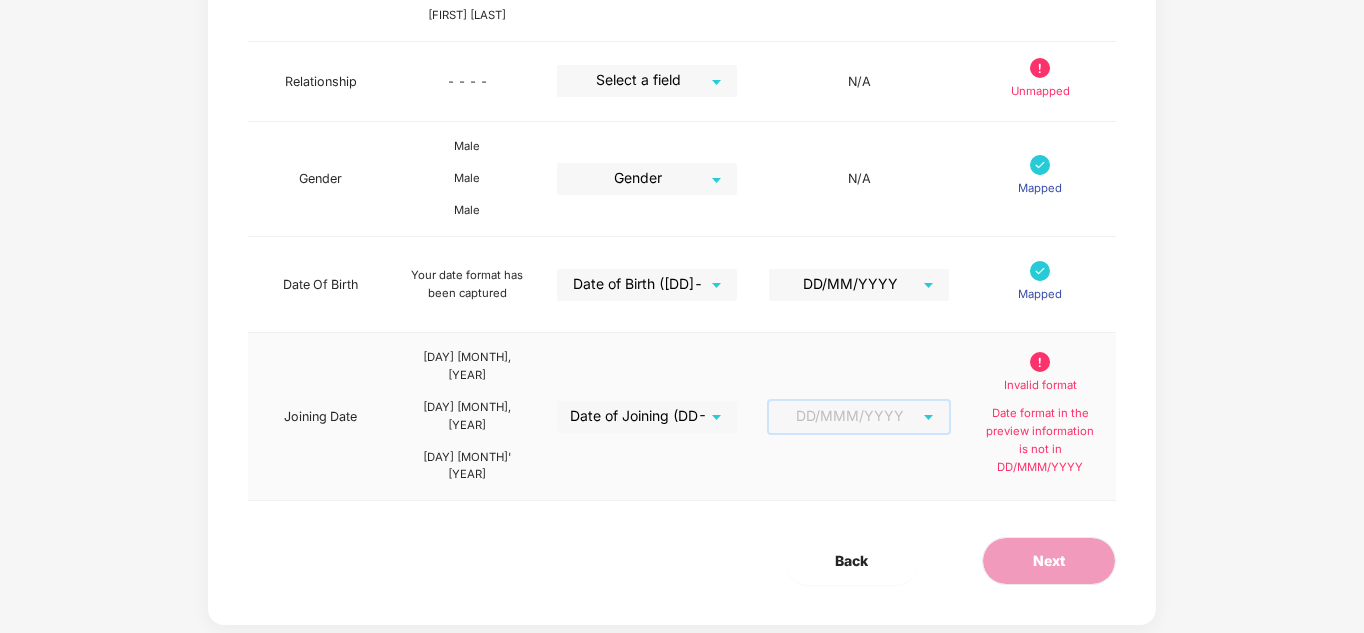 click on "DD/MMM/YYYY" at bounding box center (859, 417) 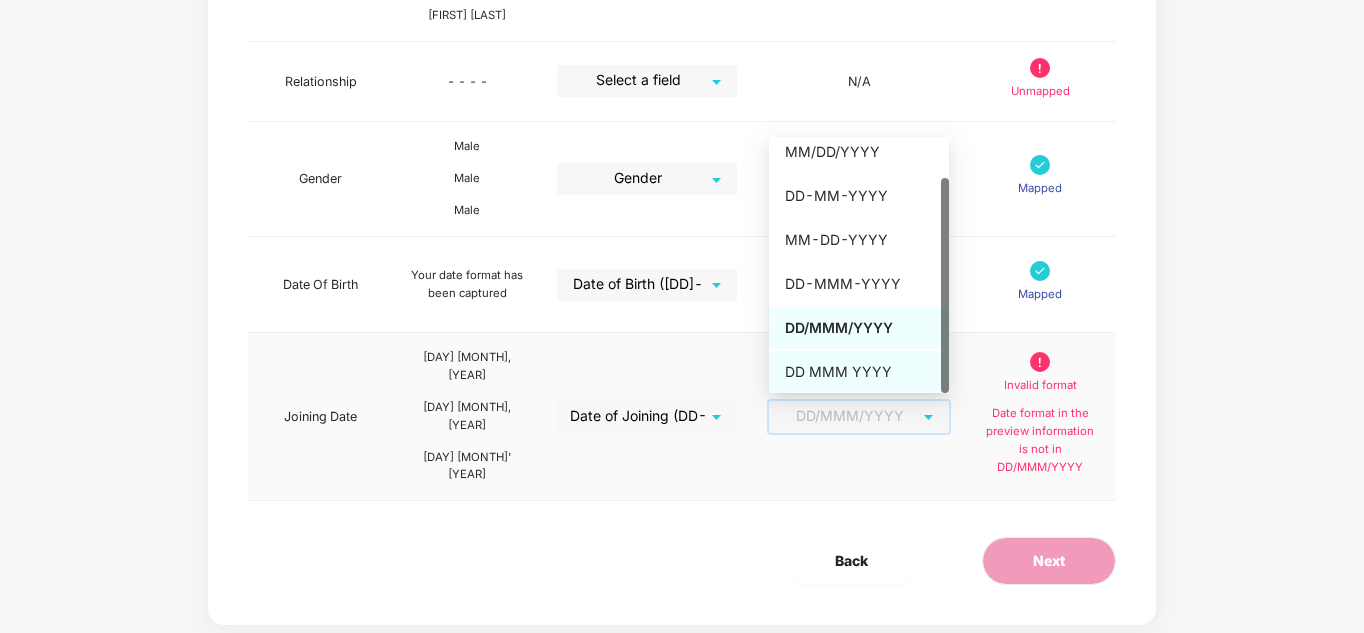 click on "DD MMM YYYY" at bounding box center (859, 372) 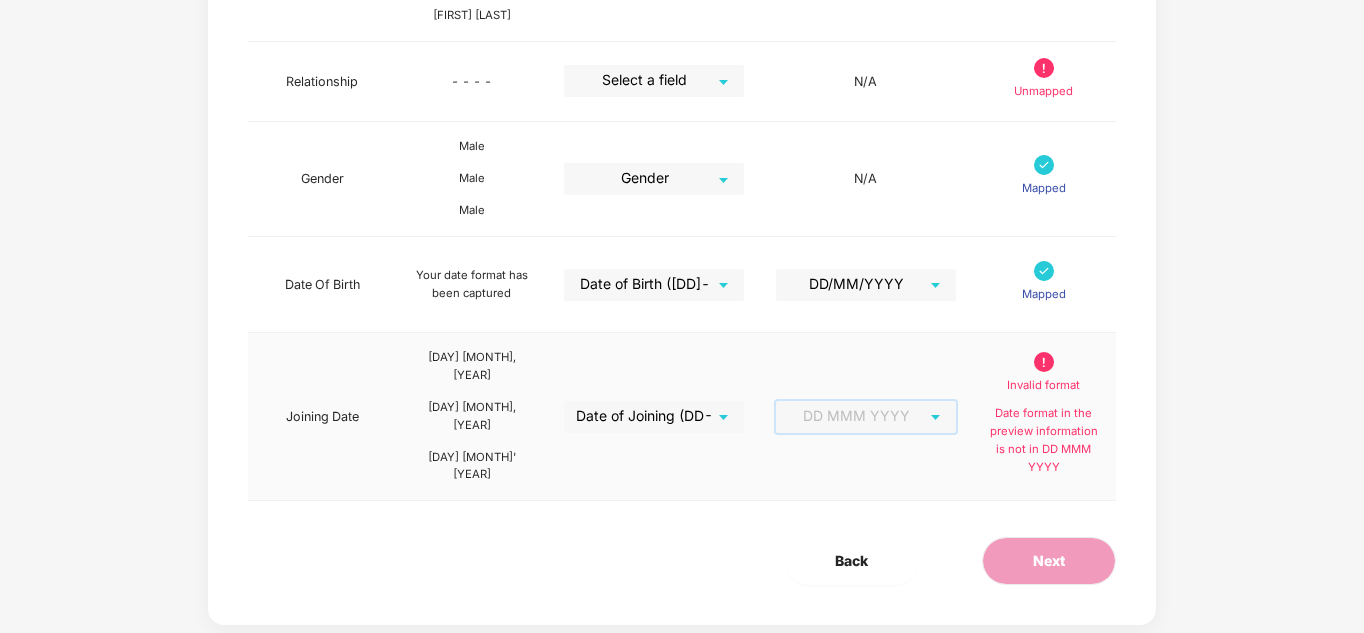 click on "DD MMM YYYY" at bounding box center [866, 417] 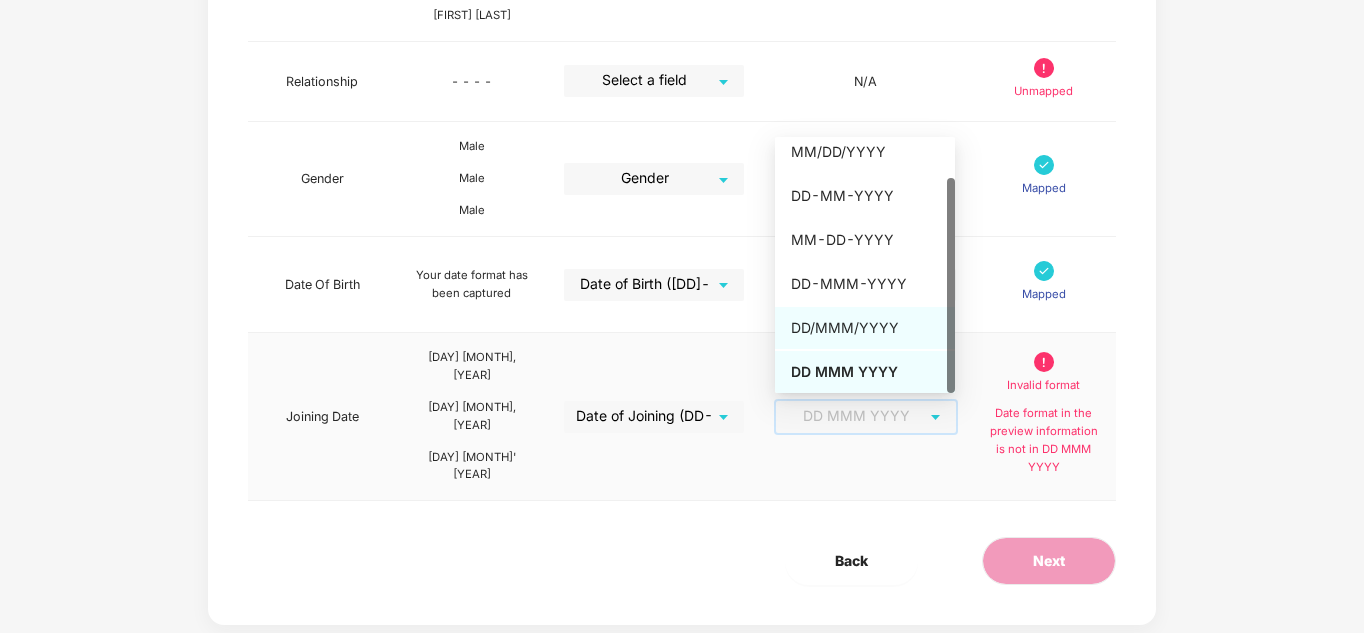 scroll, scrollTop: 729, scrollLeft: 0, axis: vertical 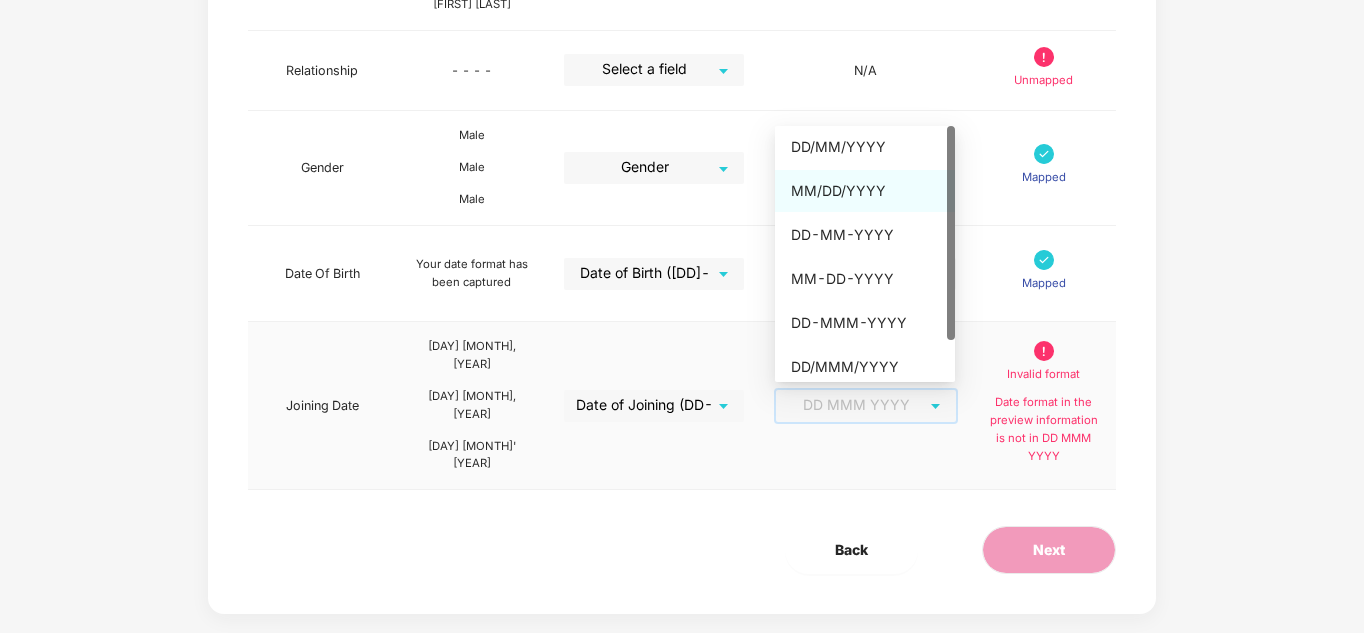 click on "MM/DD/YYYY" at bounding box center [865, 191] 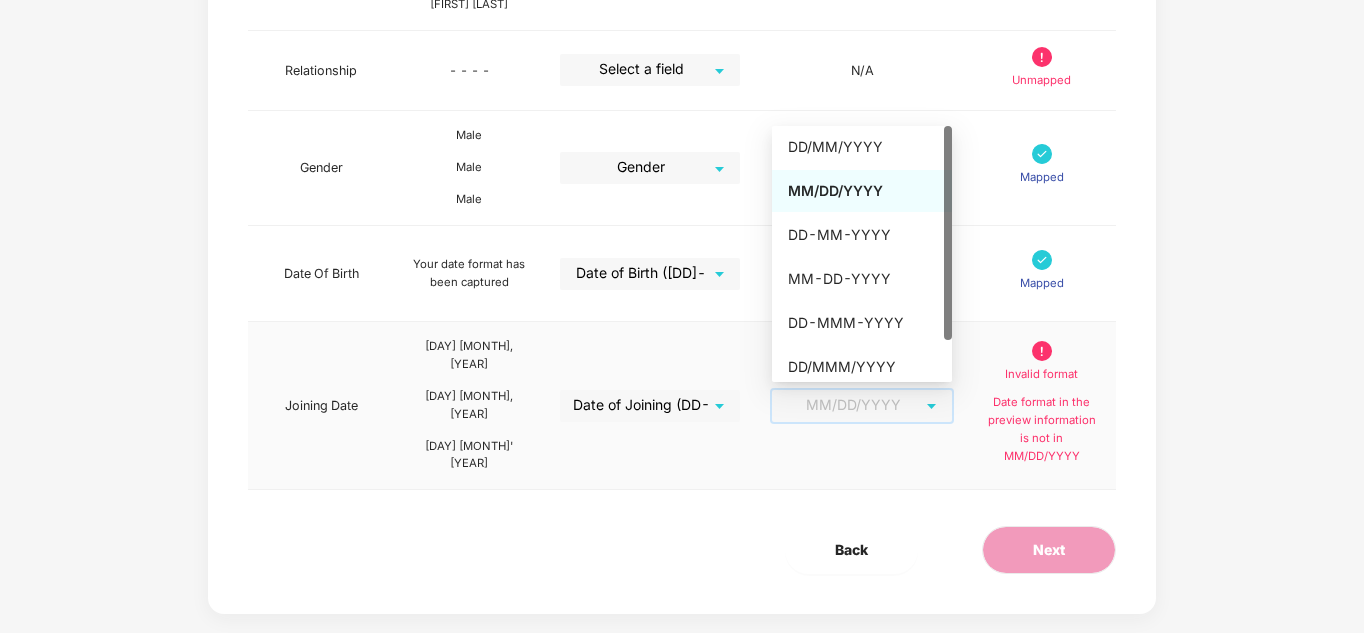 click on "MM/DD/YYYY" at bounding box center [862, 406] 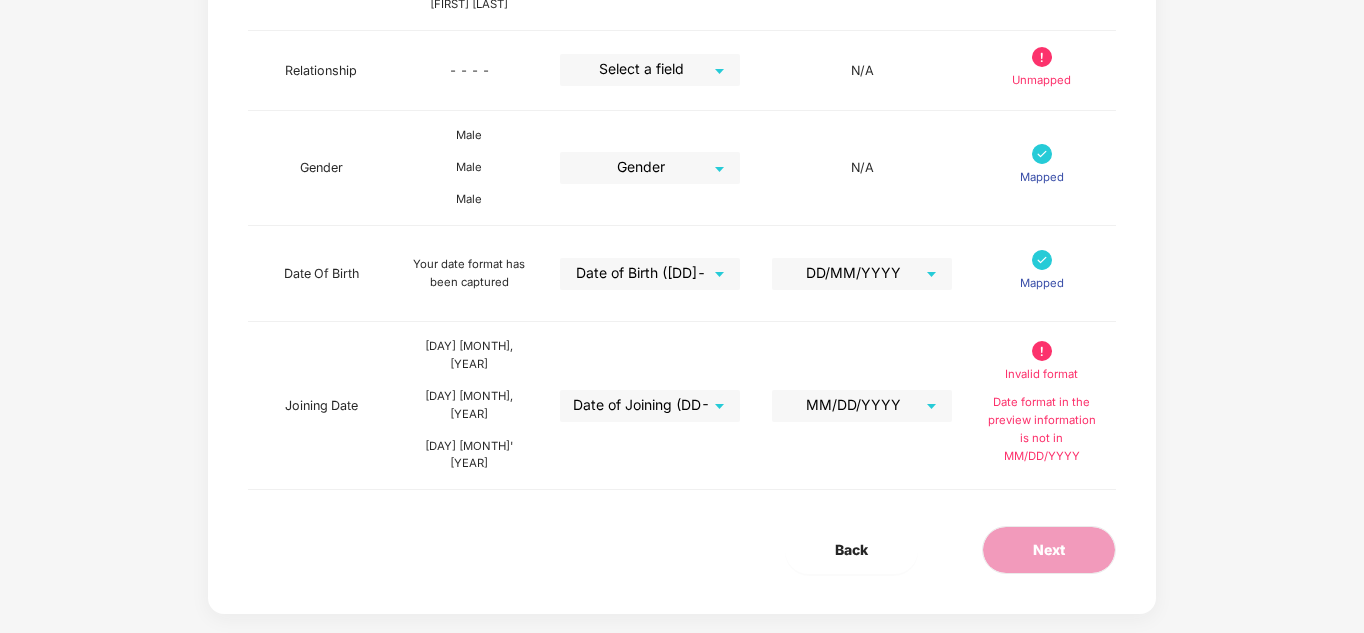 click on "Map Details Pazcare Fields Preview Information Excel Columns Format Status Employee Id C001 C002 C003 Employee ID N/A Mapped Email Id - - - - Select a field N/A Unmapped Mobile Number - - - - Select a field N/A Unmapped Employee Name [FIRST] [LAST] [FIRST] [LAST] Employee Name N/A Mapped Relationship - - - - Select a field N/A Unmapped Gender Male Male Male Gender N/A Mapped Date Of Birth Your date format has been captured Date of Birth
(DD-MMM-YYYY) DD/MM/YYYY Mapped Joining Date [DAY] [MONTH], [YEAR] [DAY] [MONTH], [YEAR] [DAY] [MONTH]' [YEAR] Date of Joining
(DD-MMM-YYYY) MM/DD/YYYY Invalid format Date format in the preview information is not in MM/DD/YYYY Back Next" at bounding box center [681, 37] 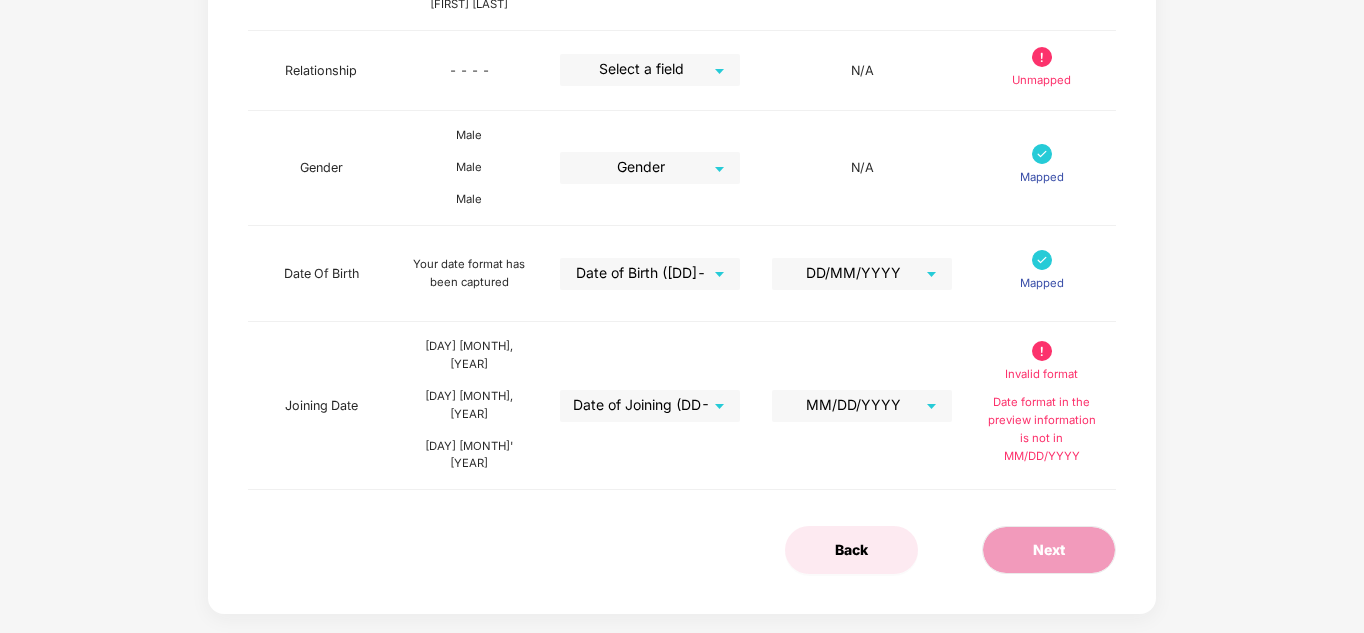 click on "Back" at bounding box center [851, 550] 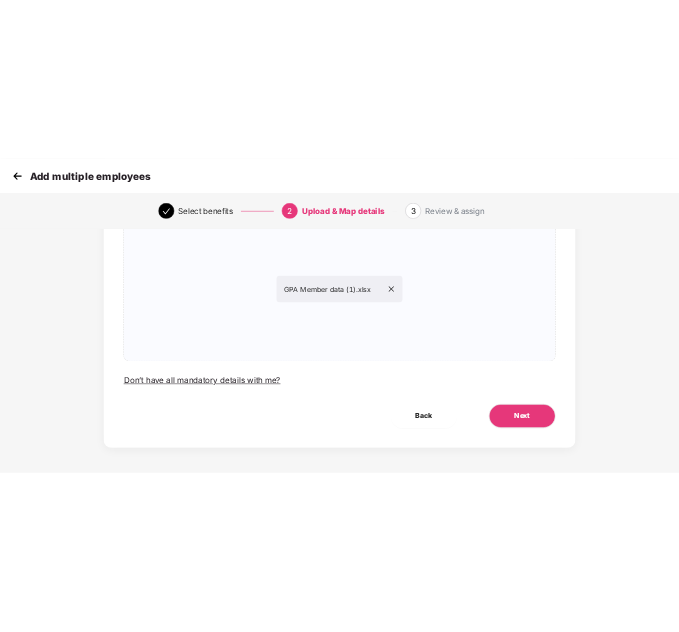 scroll, scrollTop: 170, scrollLeft: 0, axis: vertical 